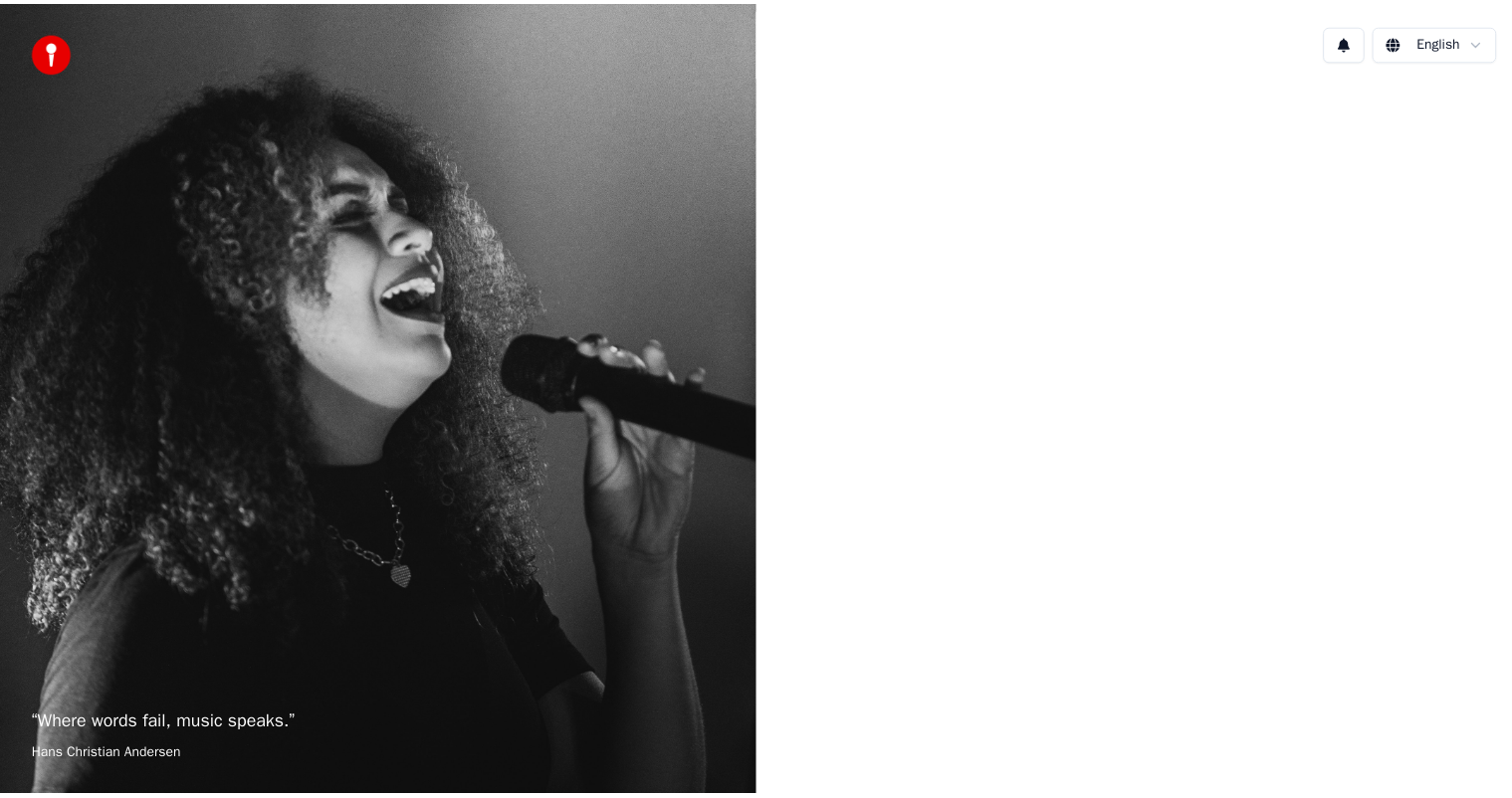 scroll, scrollTop: 0, scrollLeft: 0, axis: both 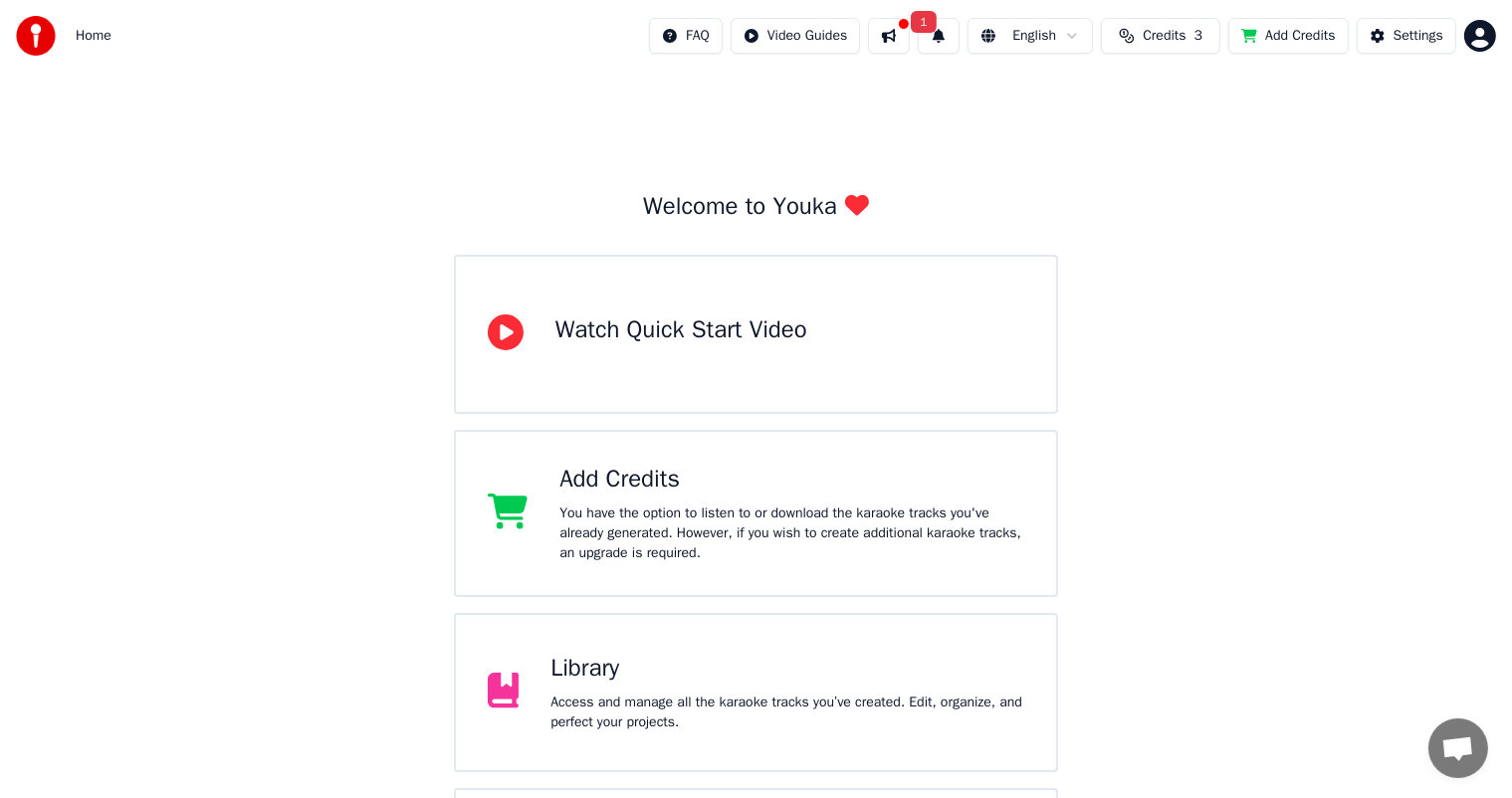 click on "Watch Quick Start Video" at bounding box center (681, 330) 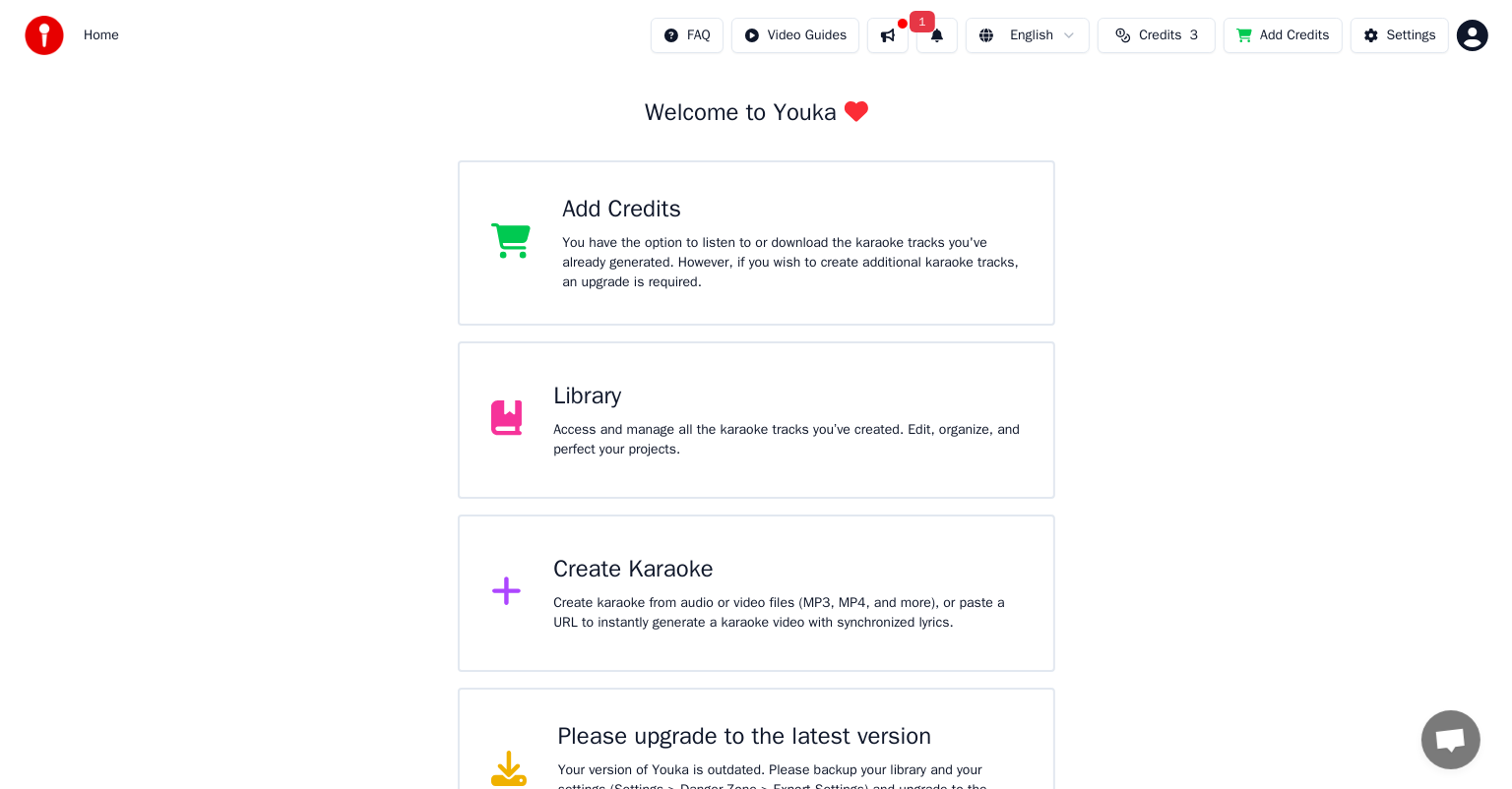 scroll, scrollTop: 155, scrollLeft: 0, axis: vertical 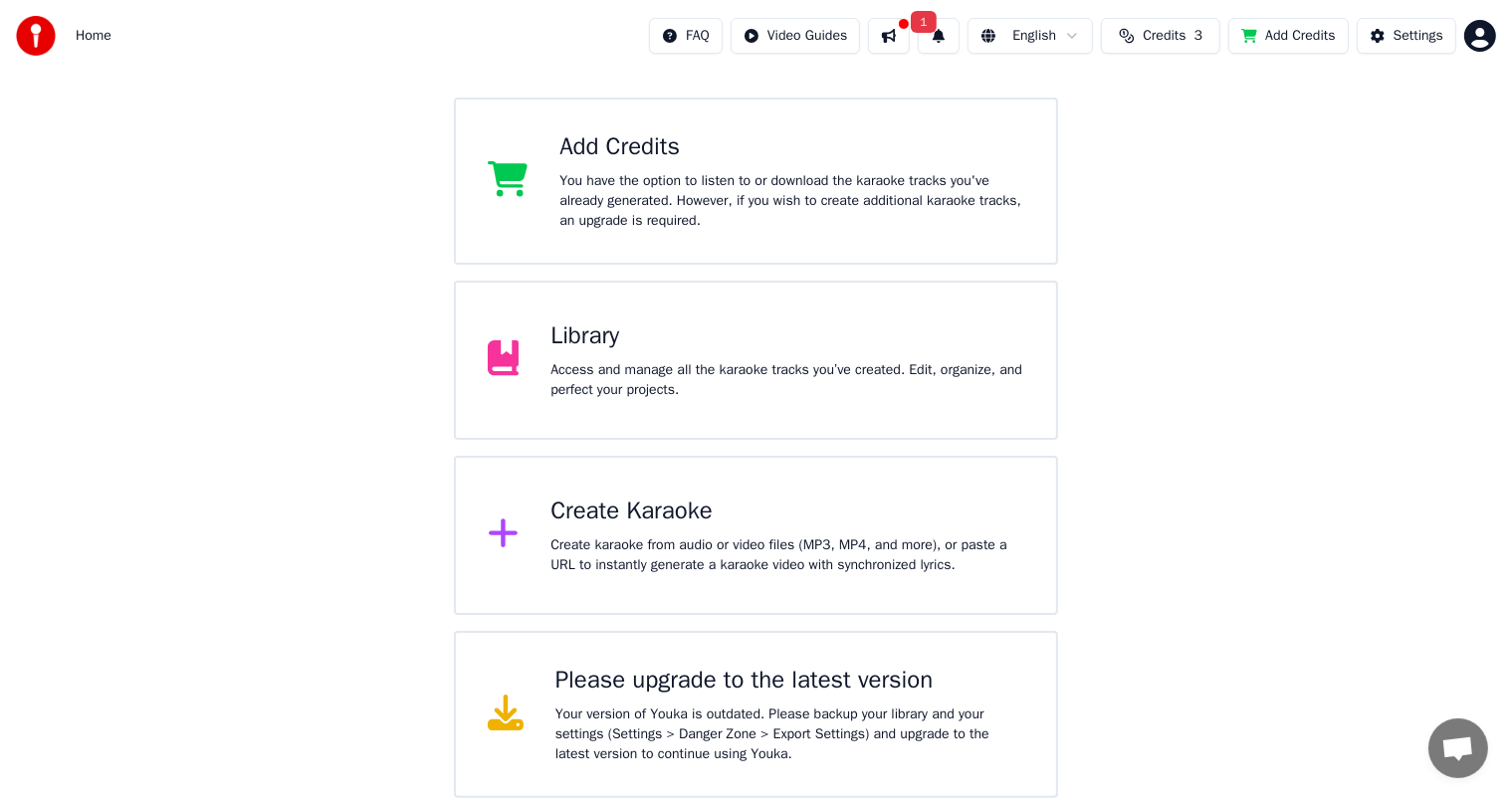click on "Create Karaoke" at bounding box center (787, 511) 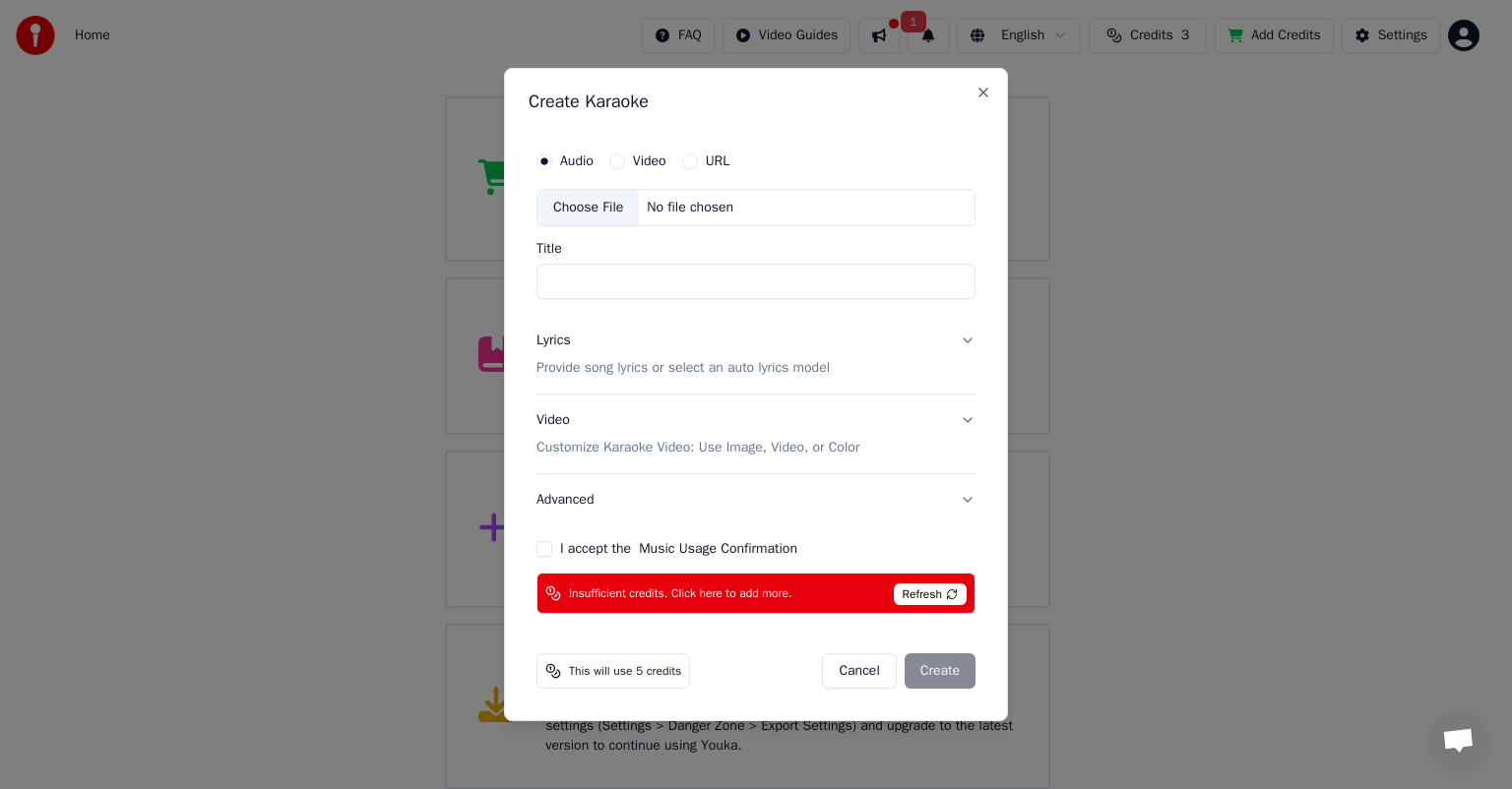 paste on "**********" 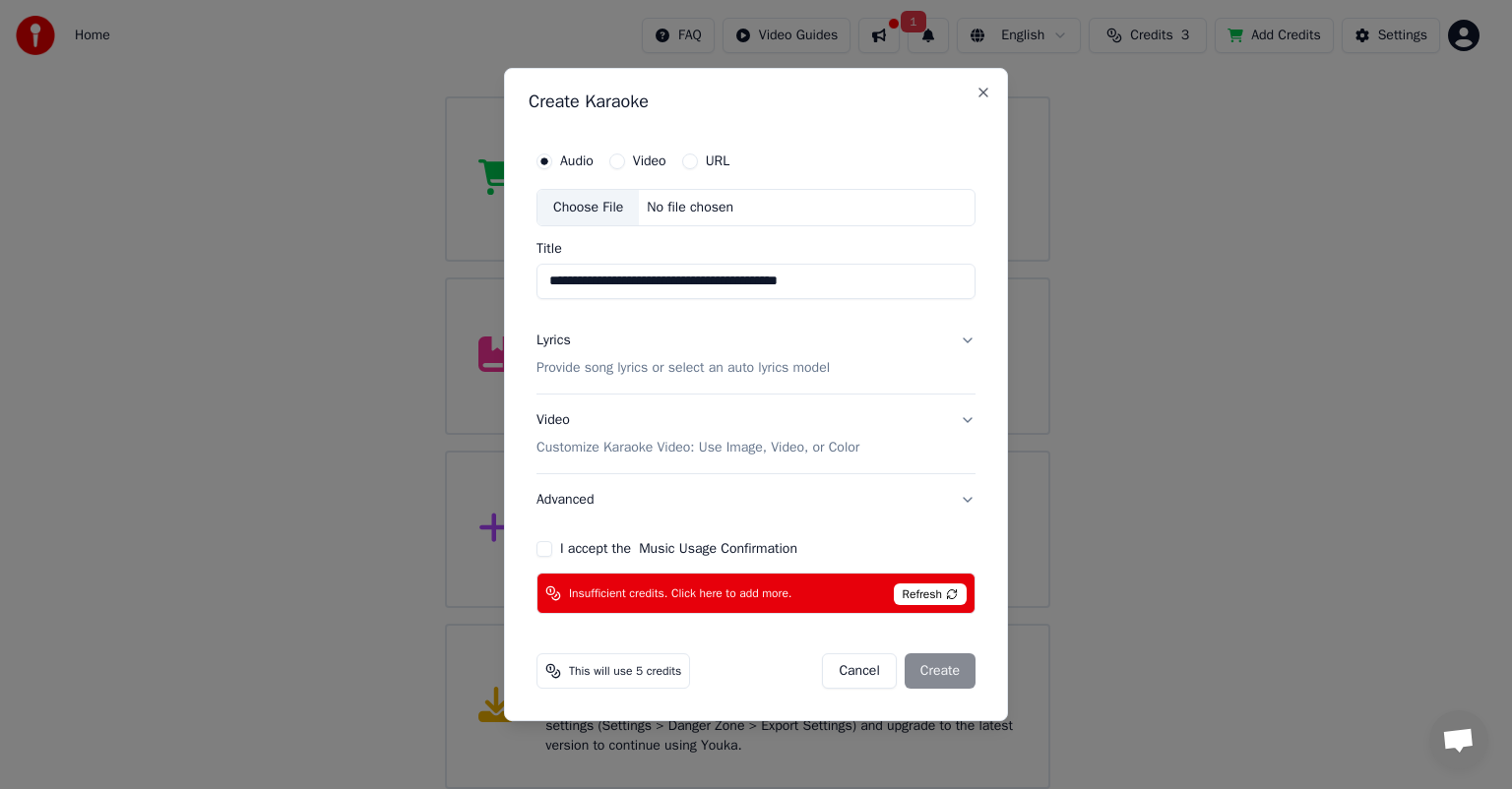 drag, startPoint x: 898, startPoint y: 282, endPoint x: 512, endPoint y: 279, distance: 386.01166 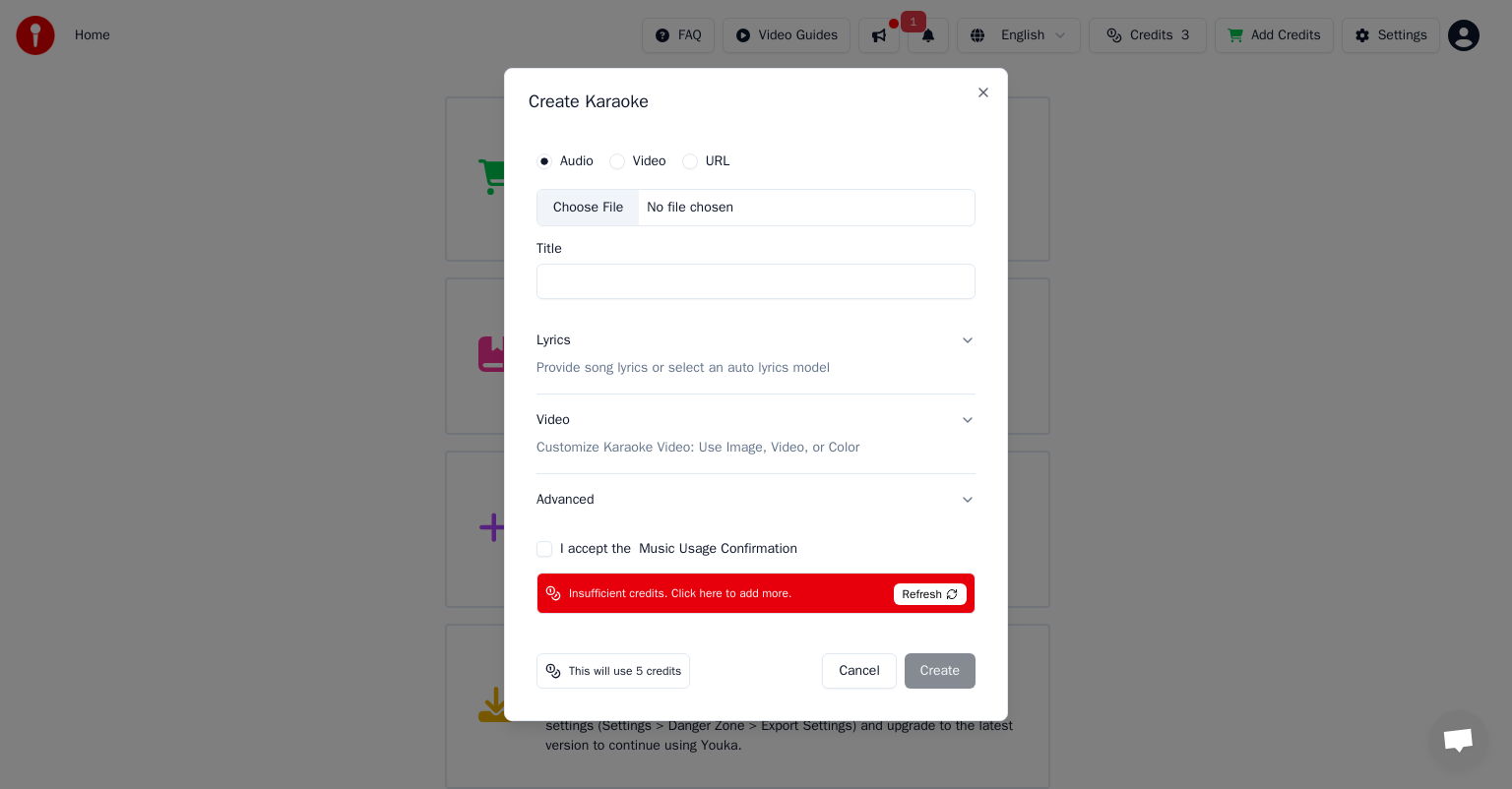 click on "No file chosen" at bounding box center (690, 208) 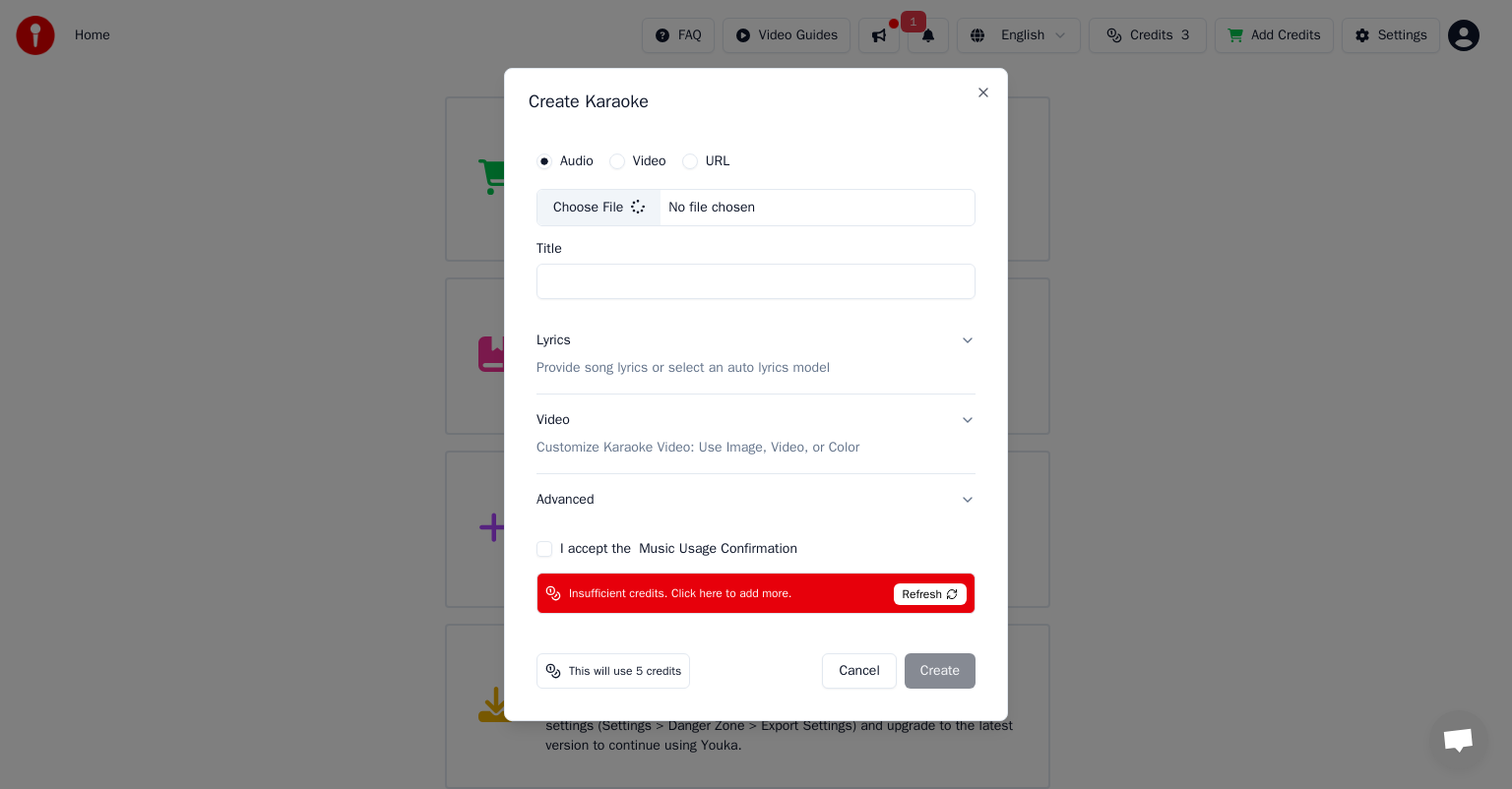 type on "**********" 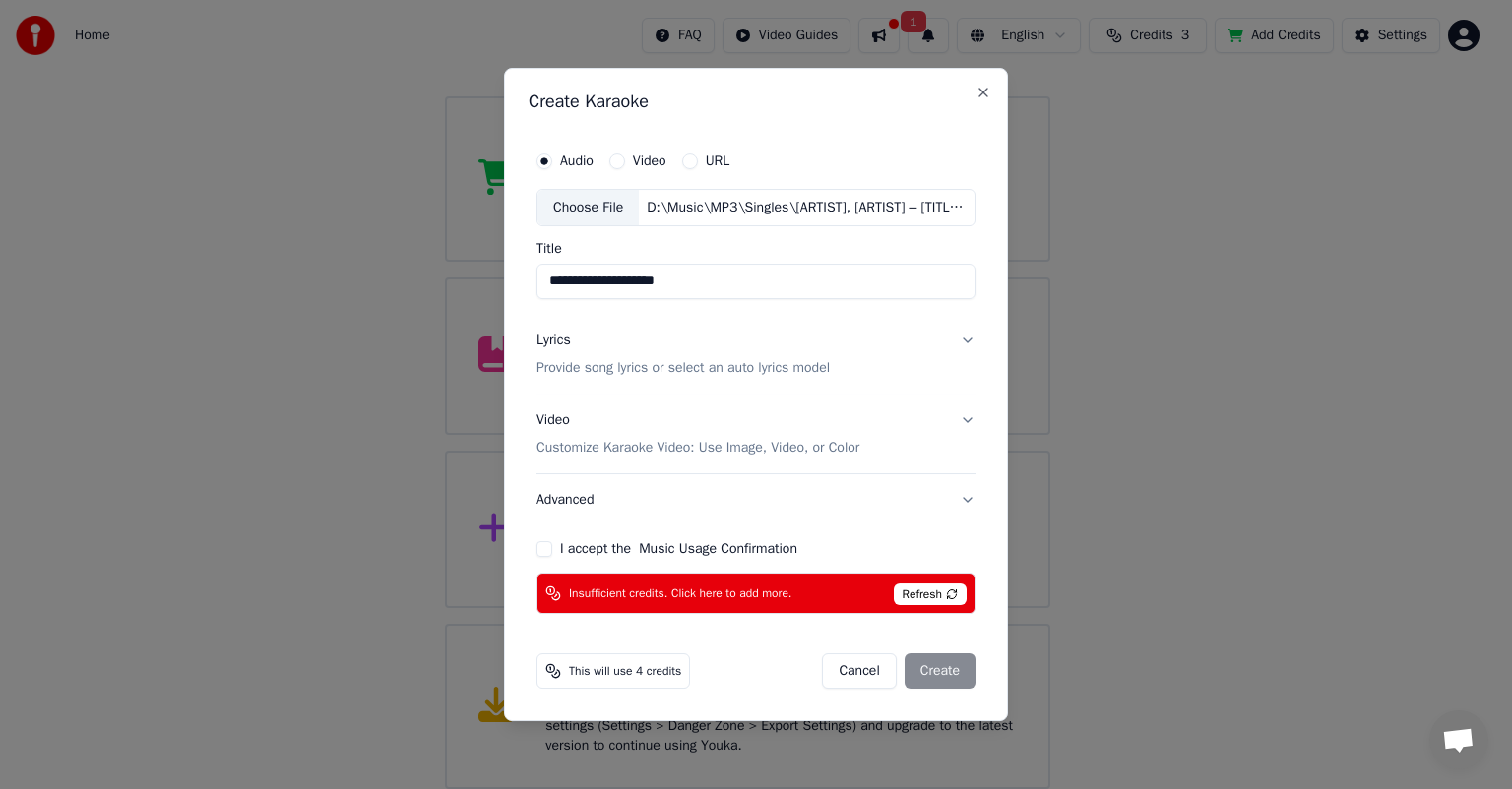click on "Lyrics Provide song lyrics or select an auto lyrics model" at bounding box center [756, 354] 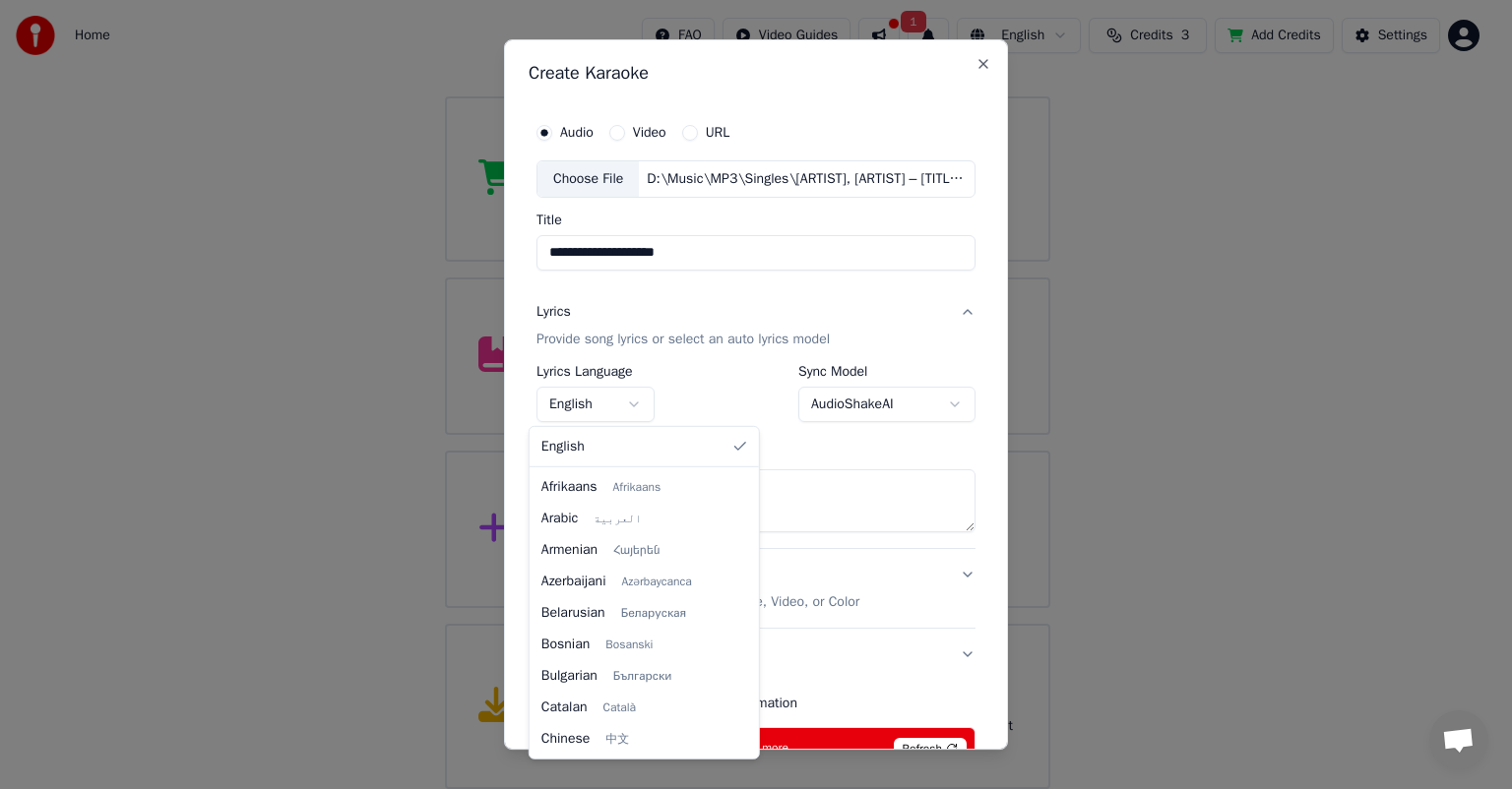 click on "**********" at bounding box center [747, 317] 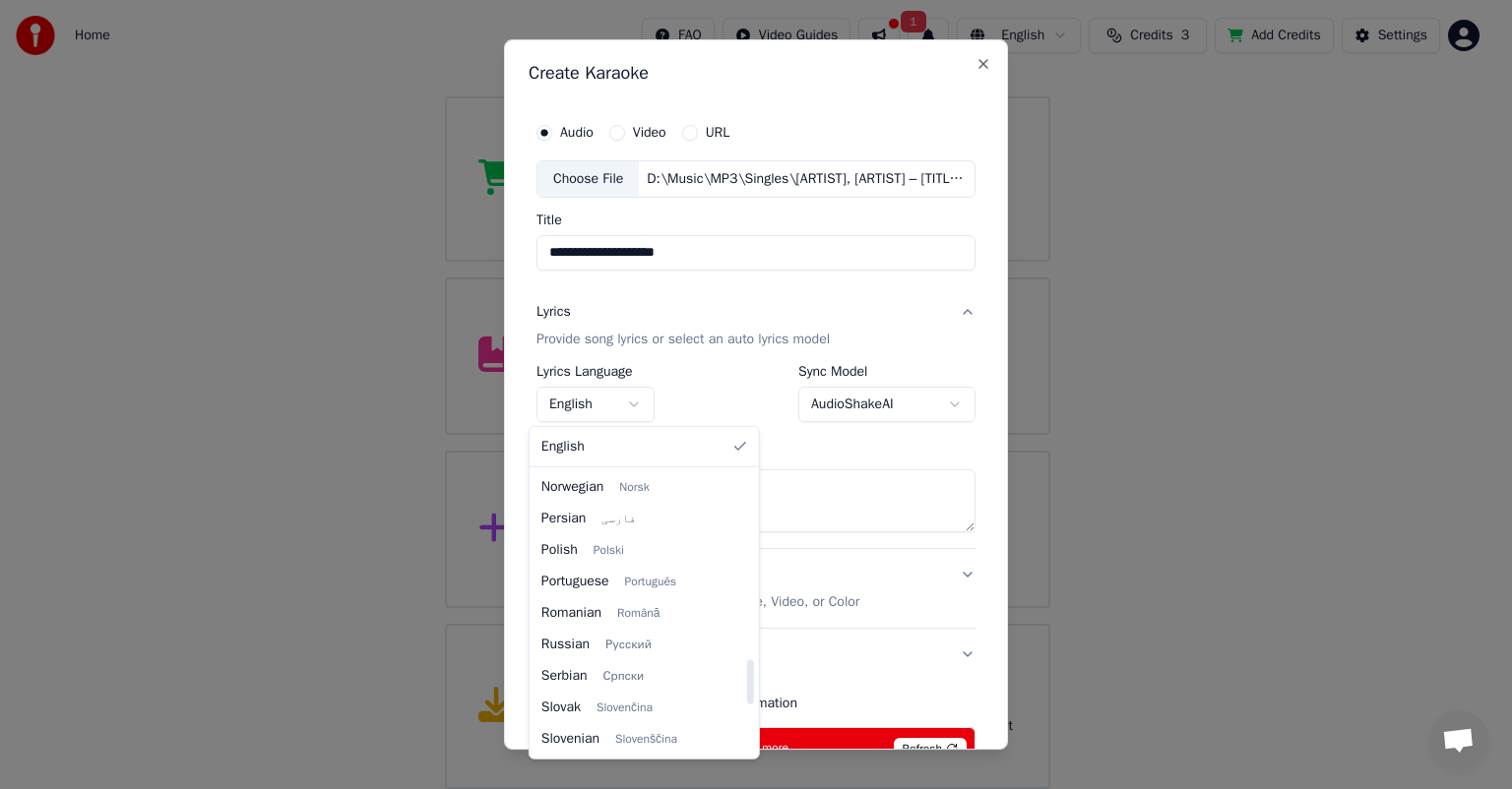 select on "**" 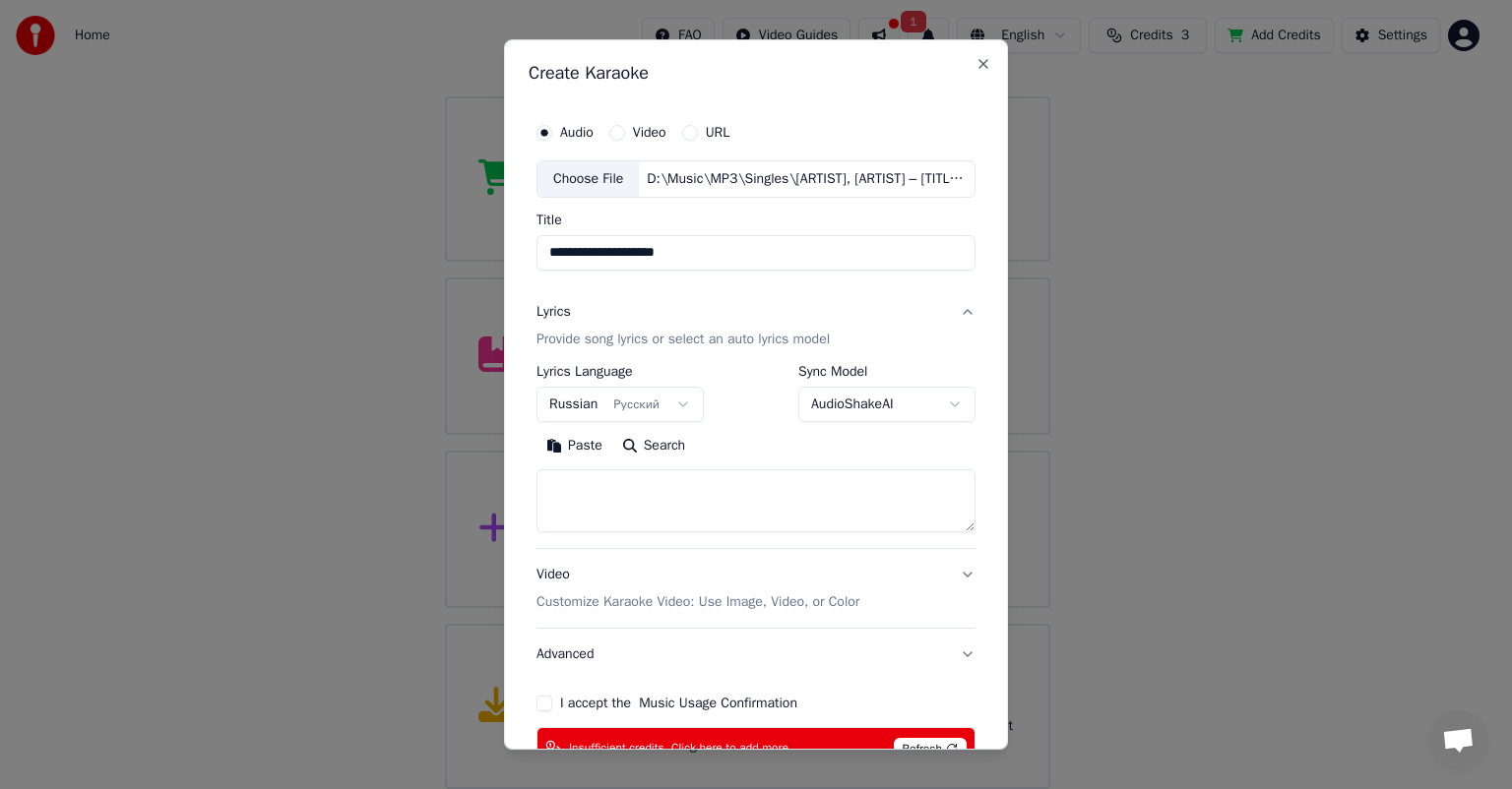 click at bounding box center (756, 501) 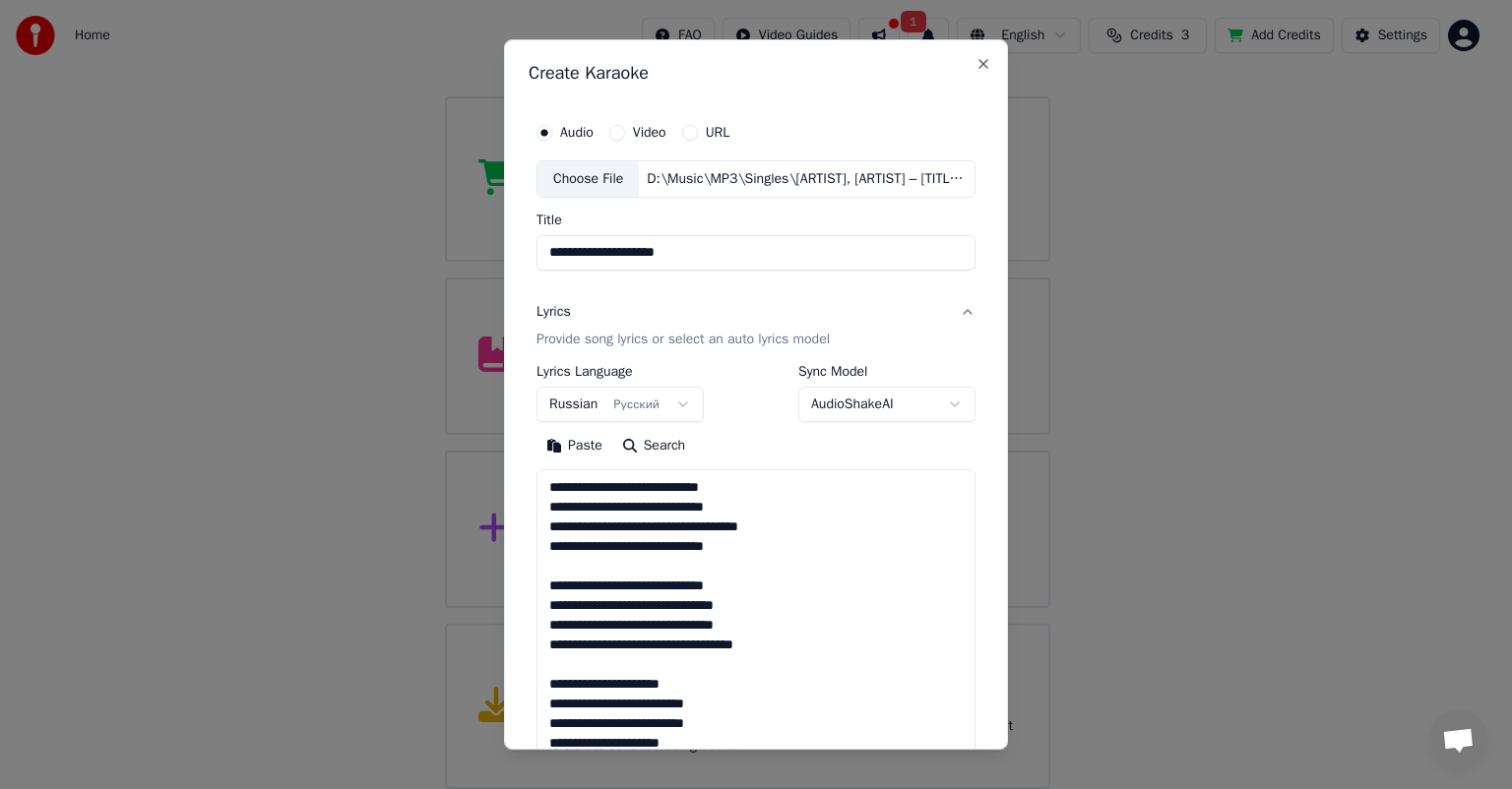scroll, scrollTop: 752, scrollLeft: 0, axis: vertical 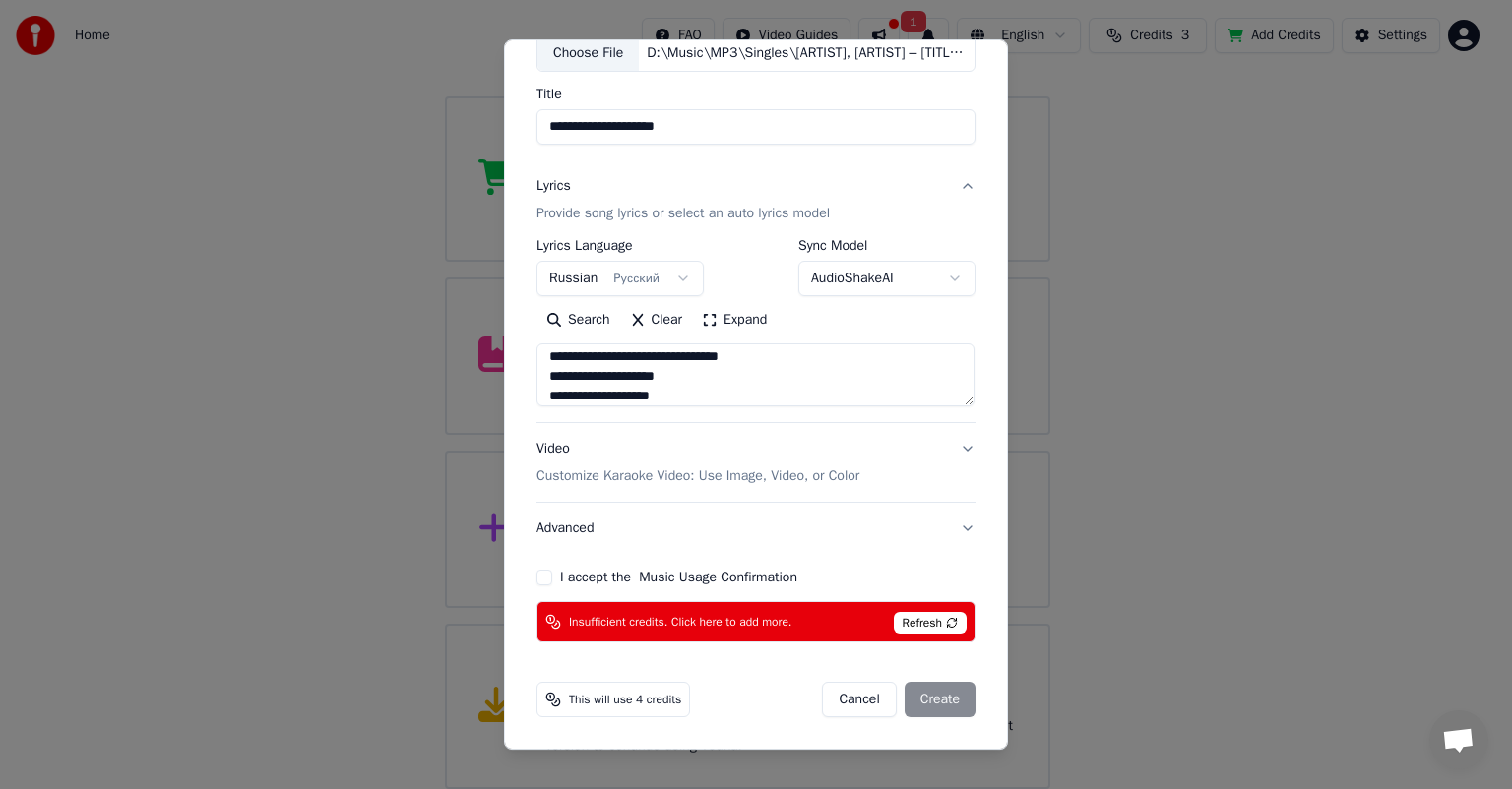 type on "**********" 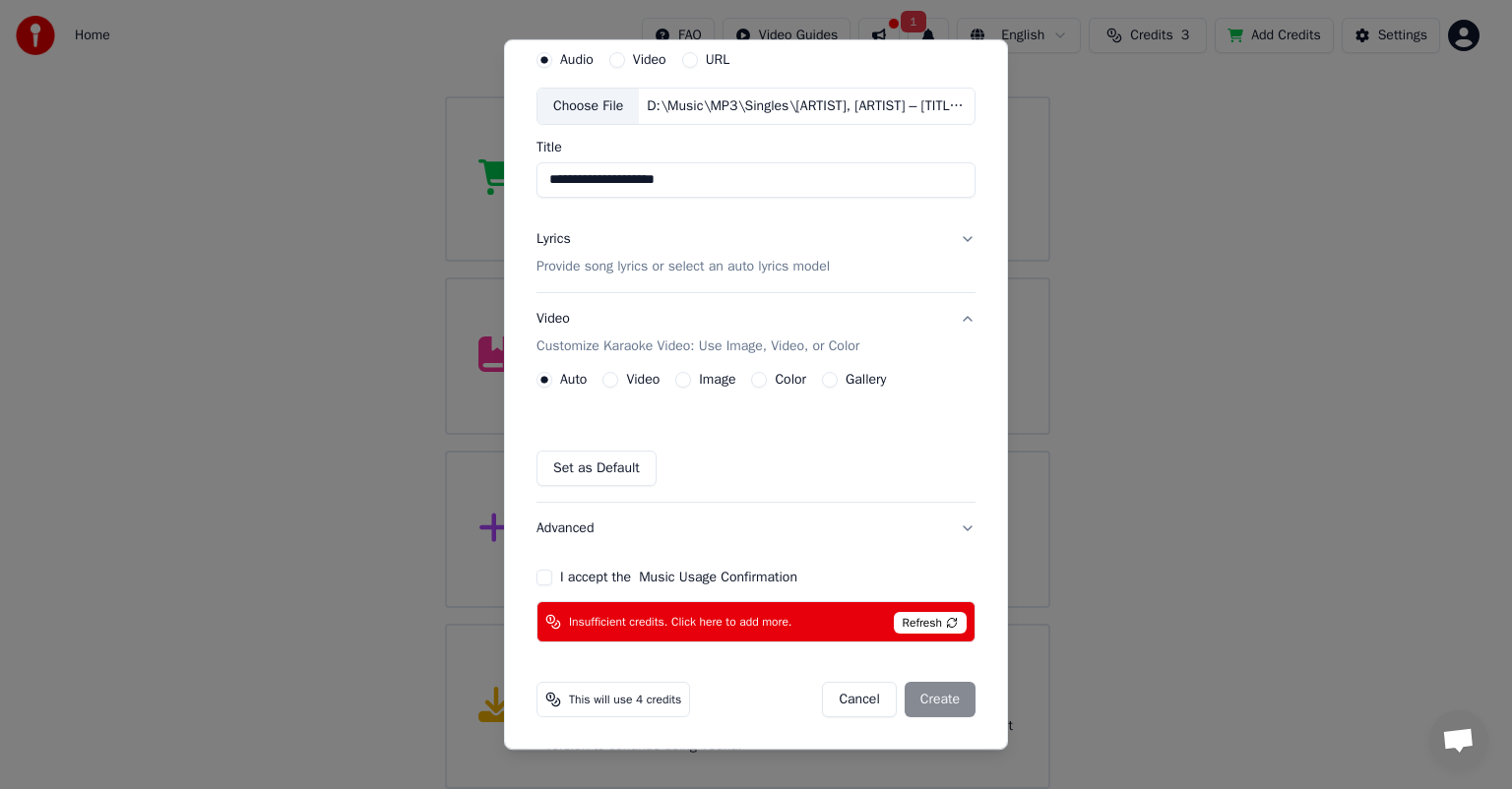 scroll, scrollTop: 73, scrollLeft: 0, axis: vertical 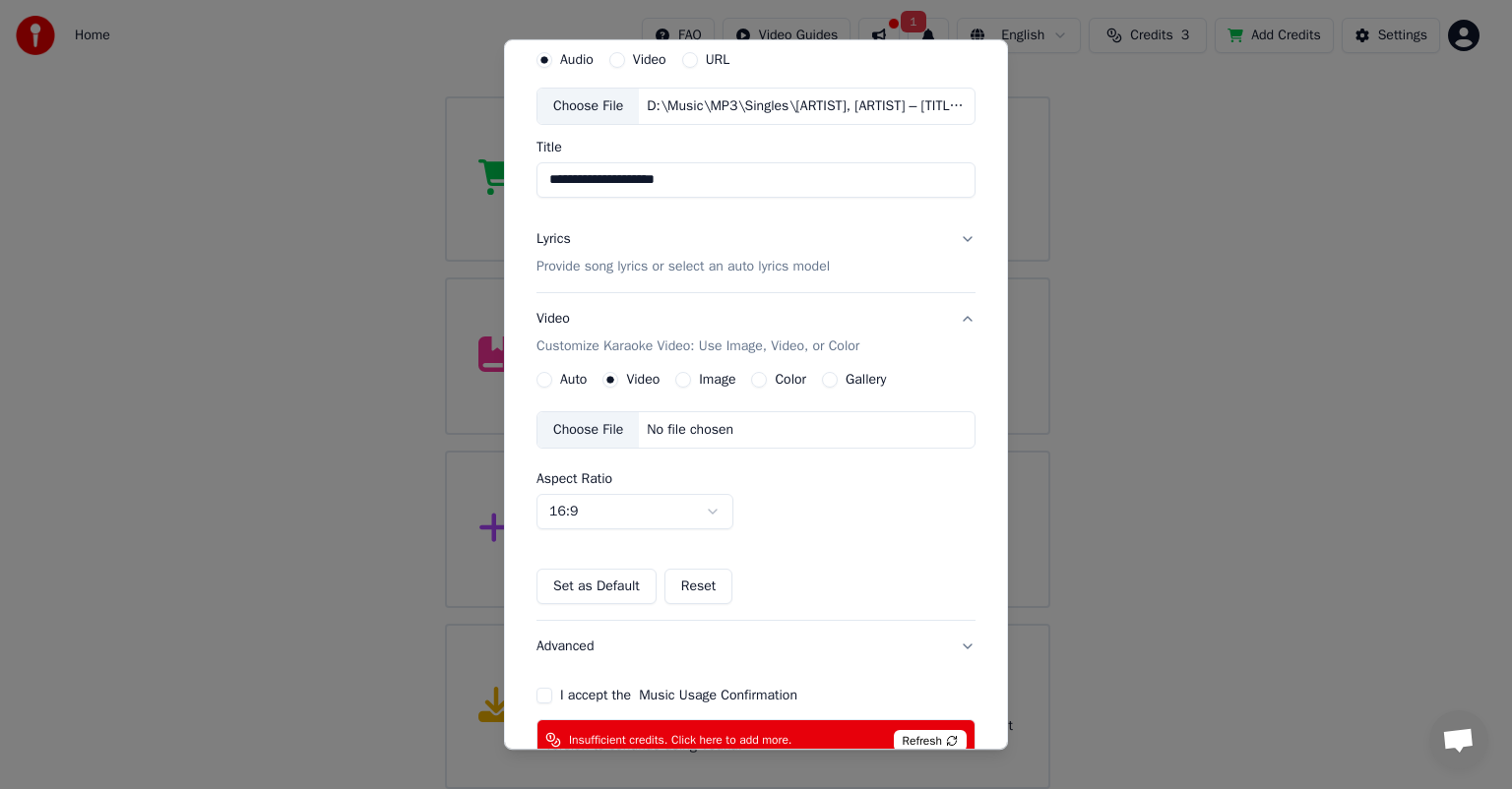 click on "Auto" at bounding box center (573, 380) 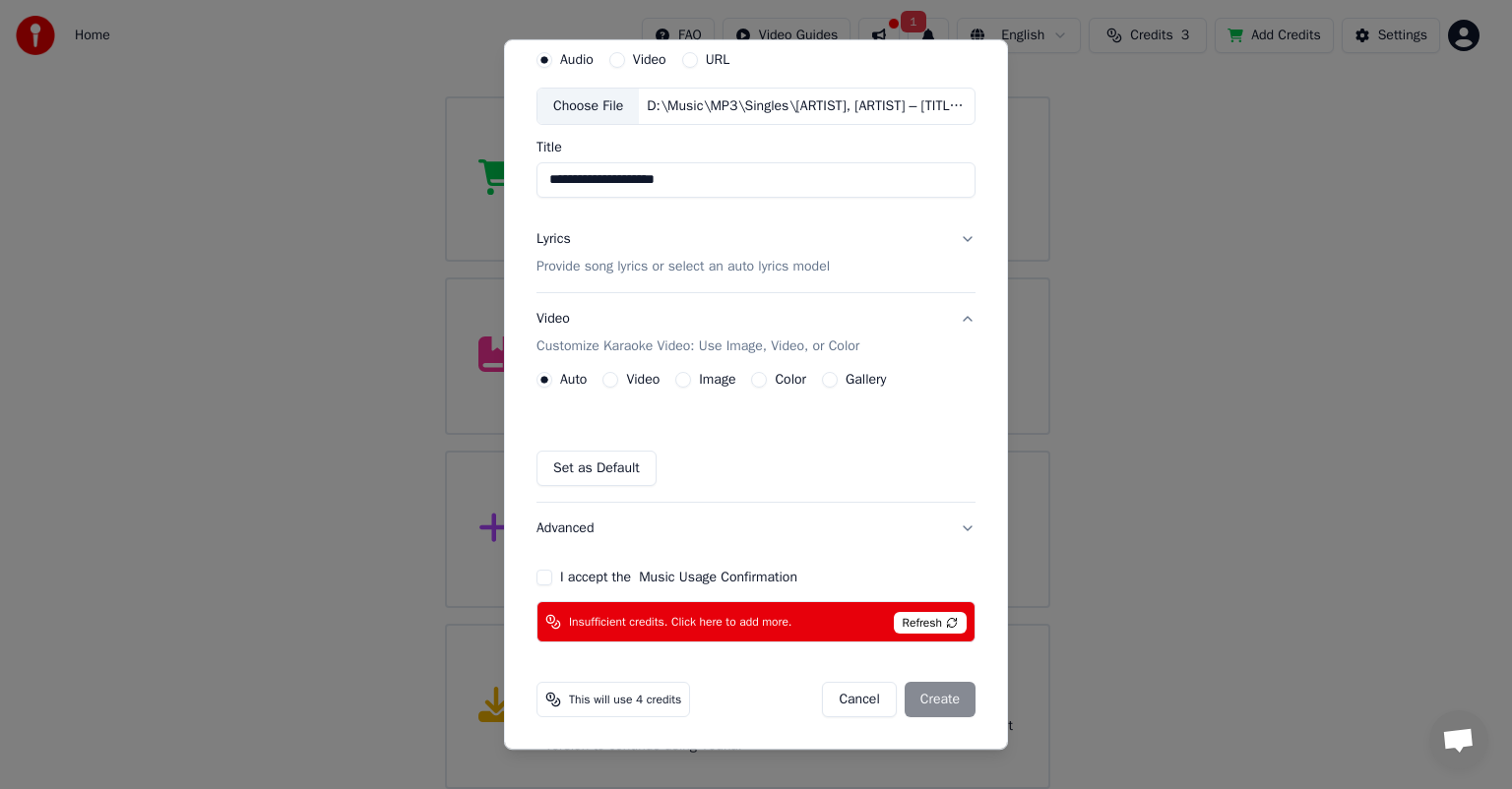 click on "Gallery" at bounding box center (865, 380) 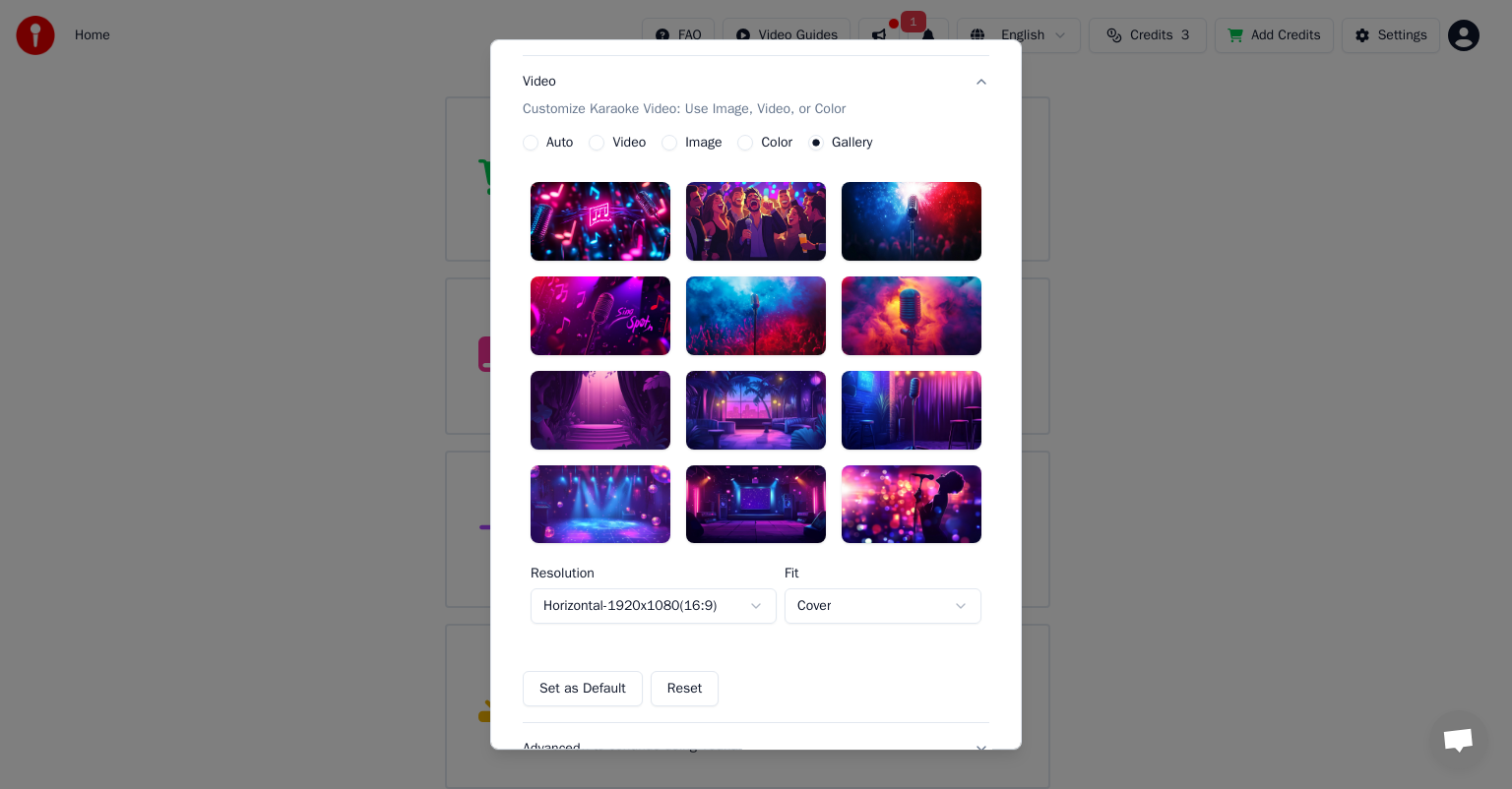 scroll, scrollTop: 294, scrollLeft: 0, axis: vertical 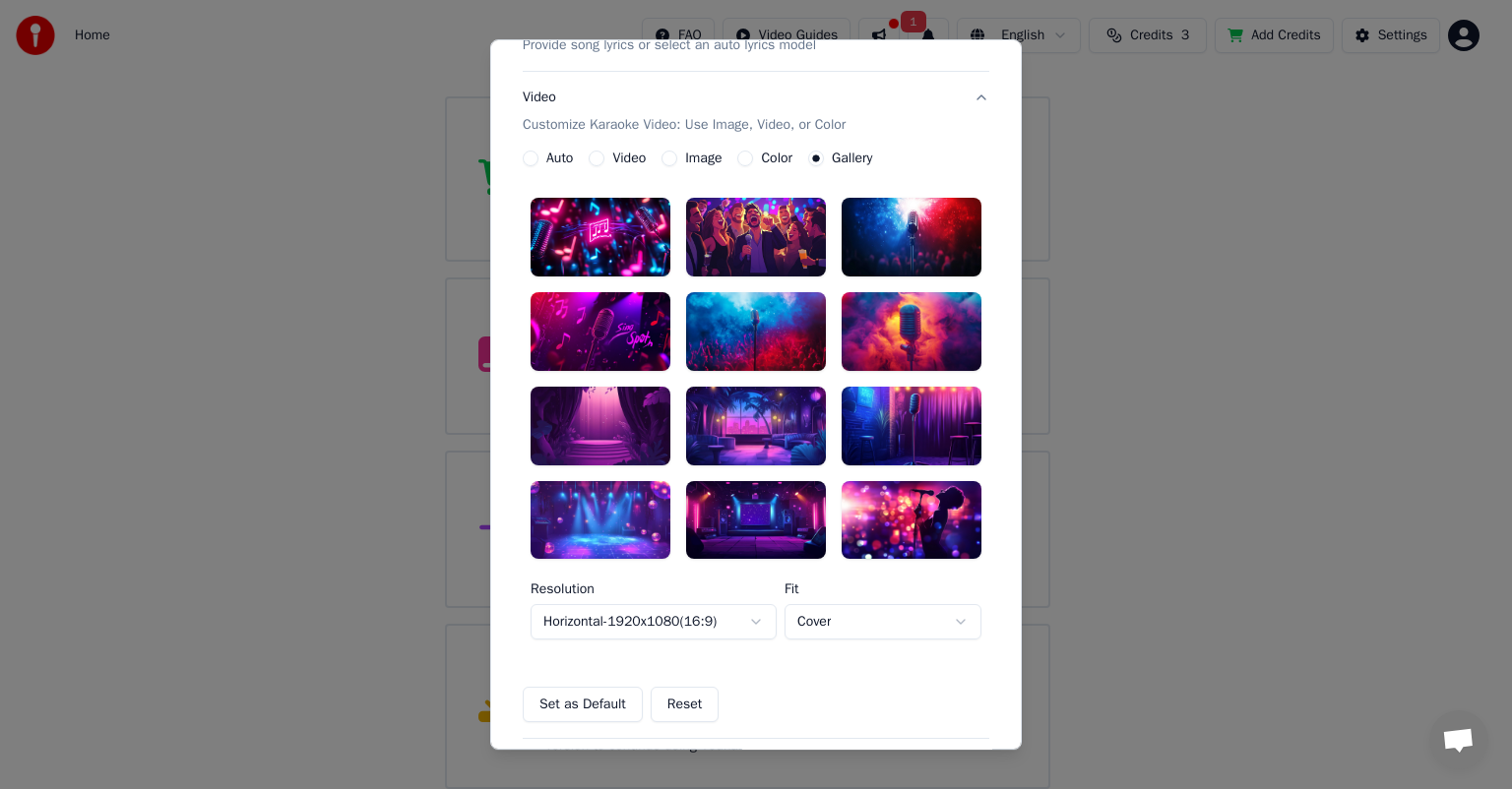 click at bounding box center (600, 520) 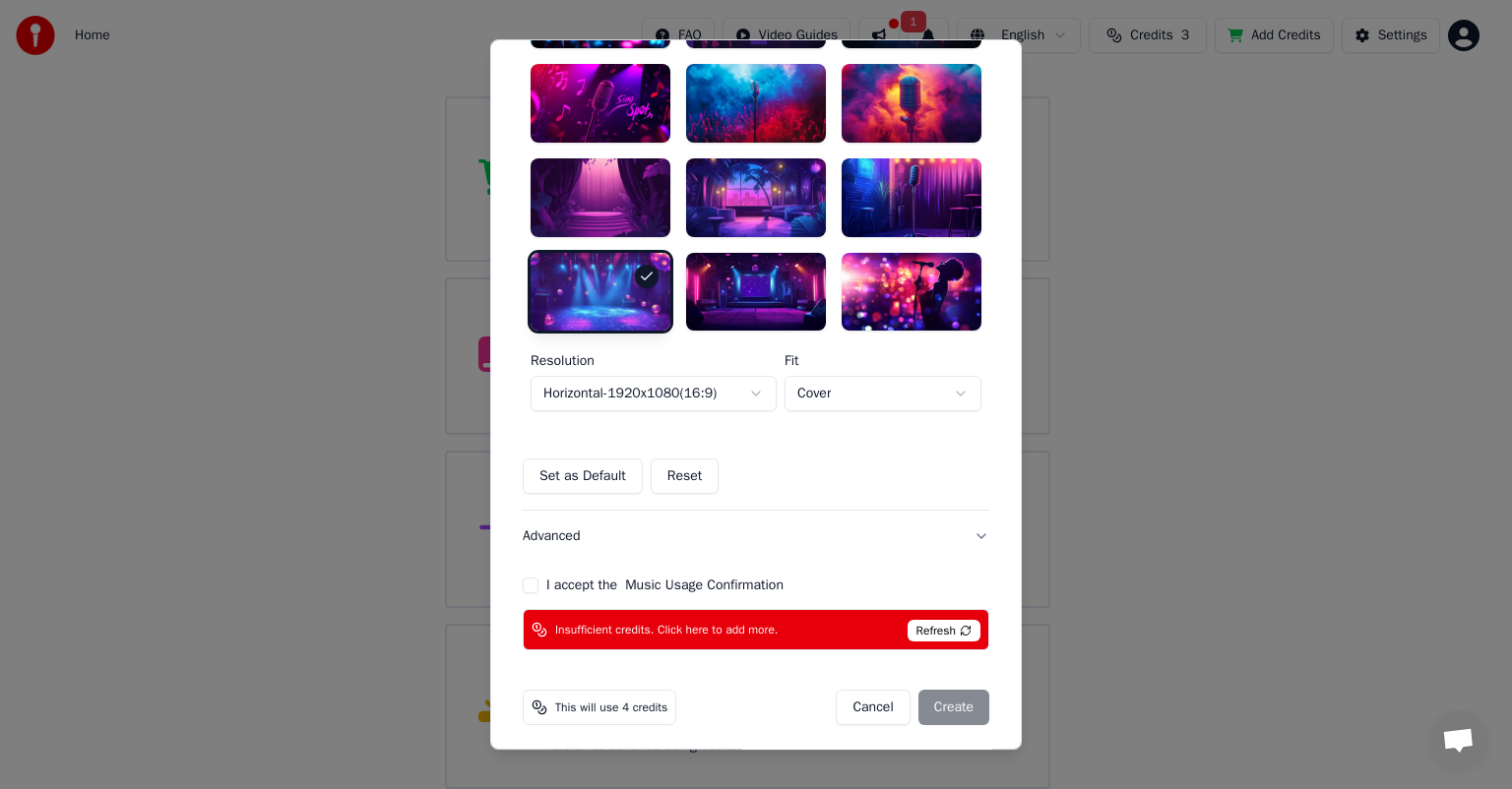 scroll, scrollTop: 531, scrollLeft: 0, axis: vertical 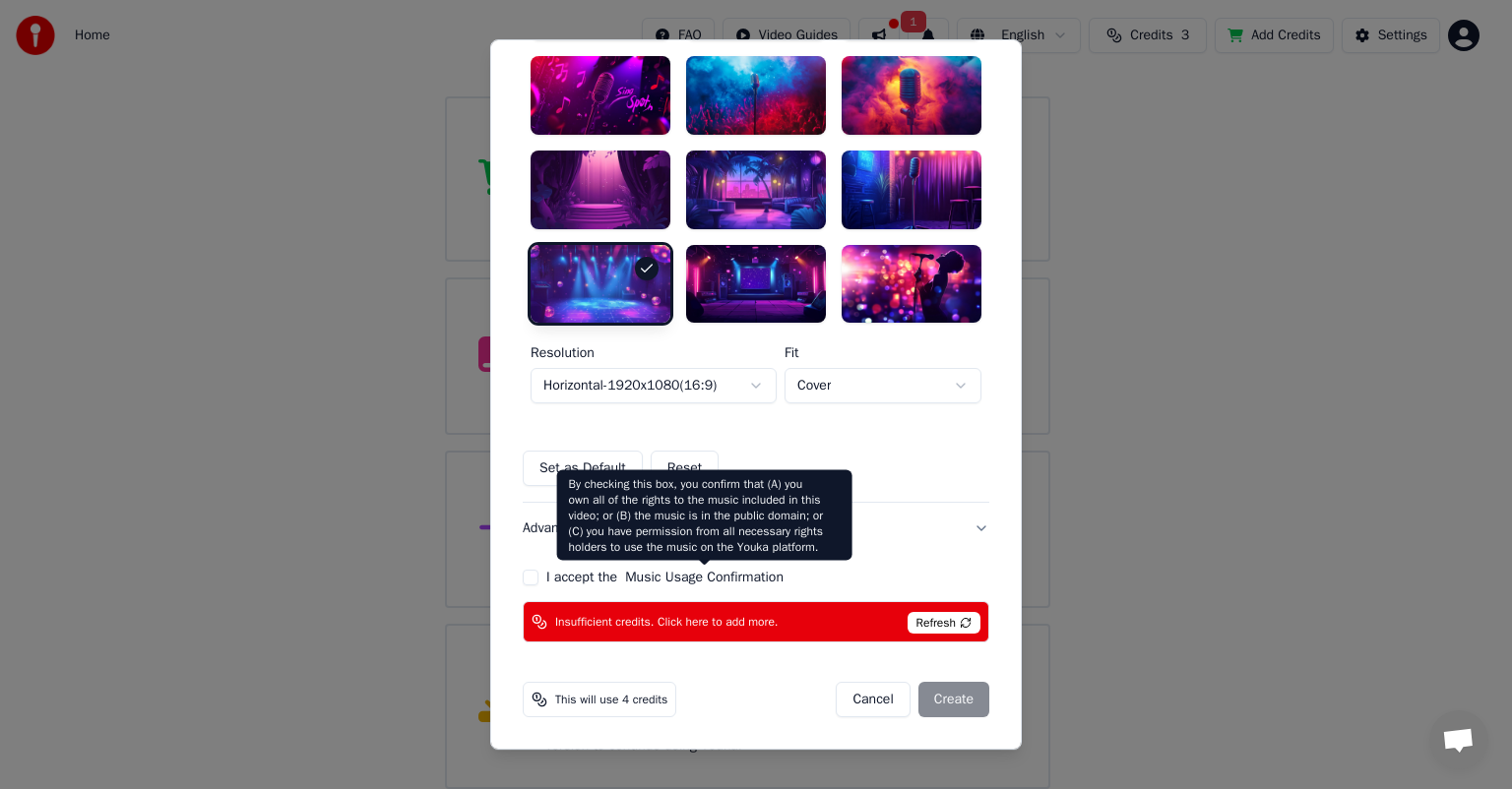 click on "Music Usage Confirmation" at bounding box center (704, 578) 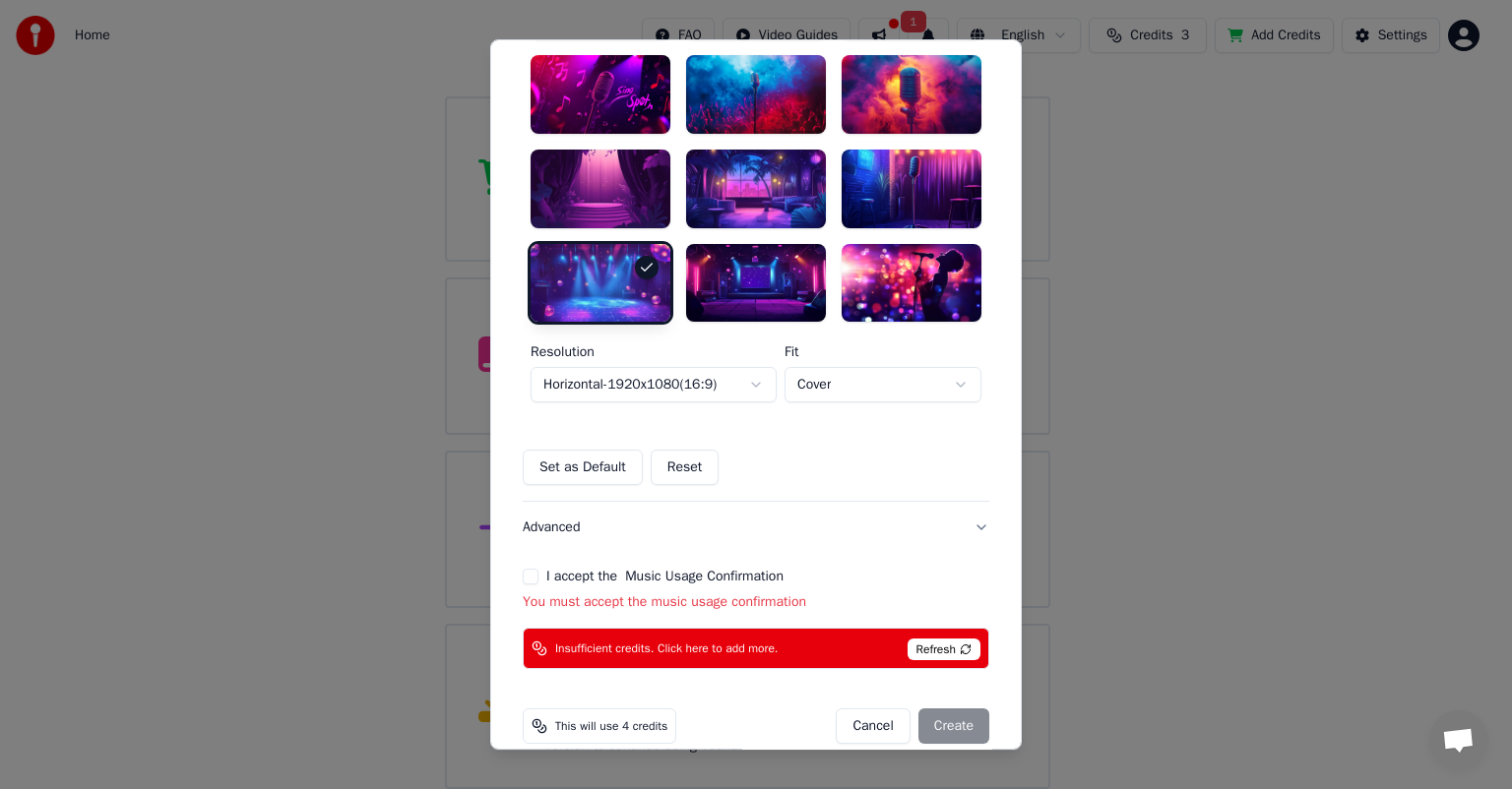 click on "I accept the   Music Usage Confirmation" at bounding box center (531, 577) 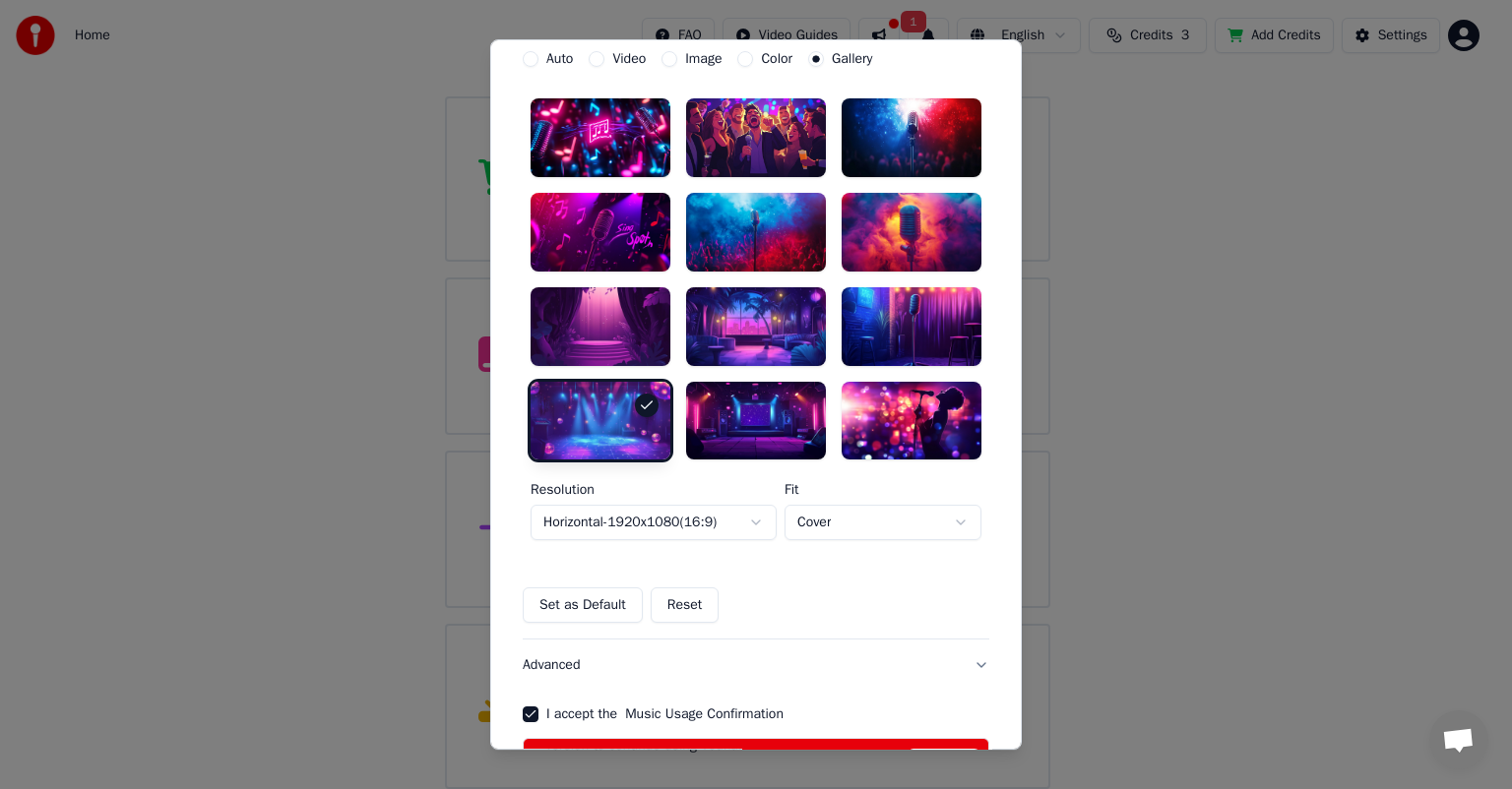 scroll, scrollTop: 531, scrollLeft: 0, axis: vertical 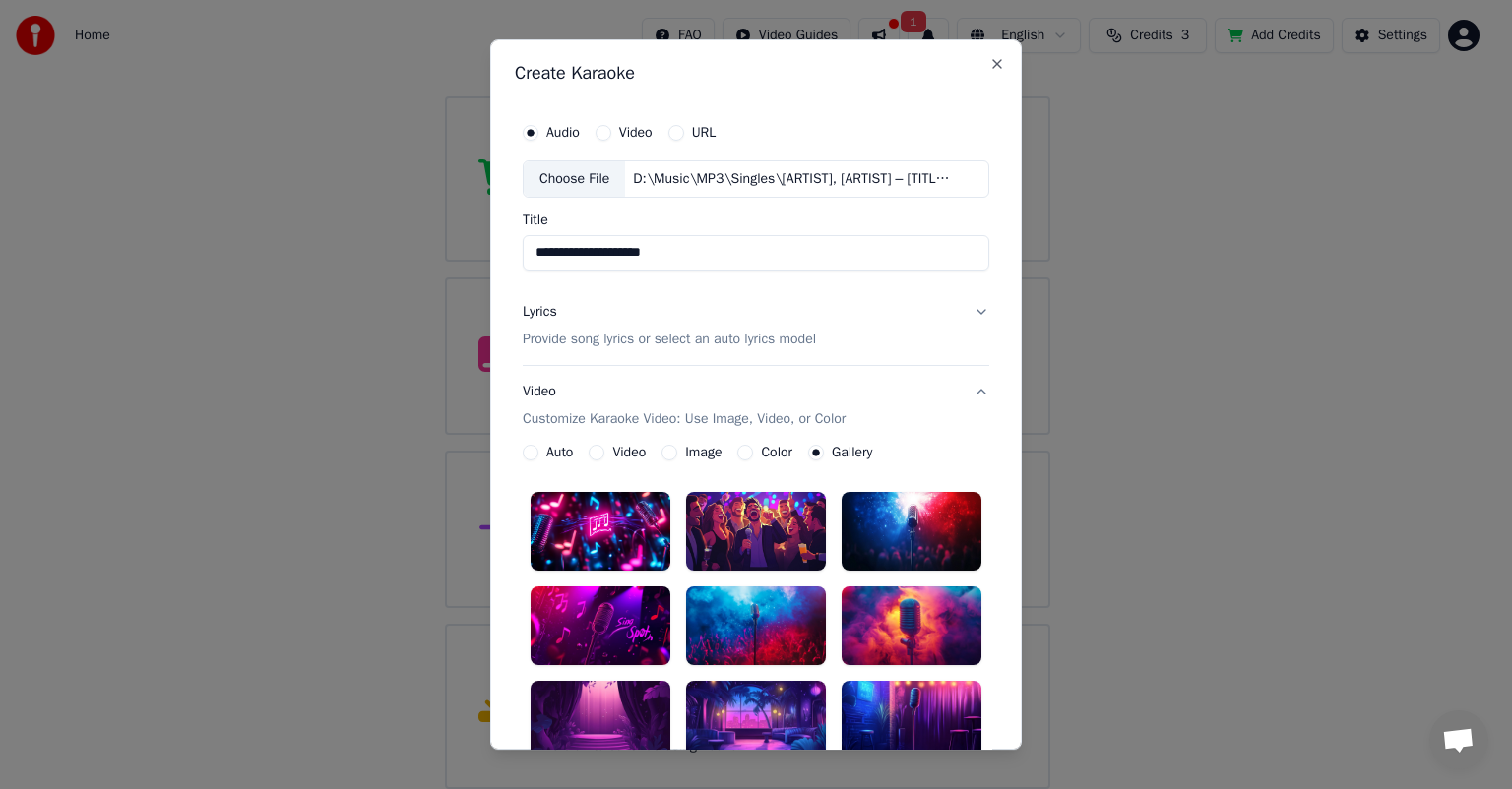 click on "Lyrics Provide song lyrics or select an auto lyrics model" at bounding box center (756, 326) 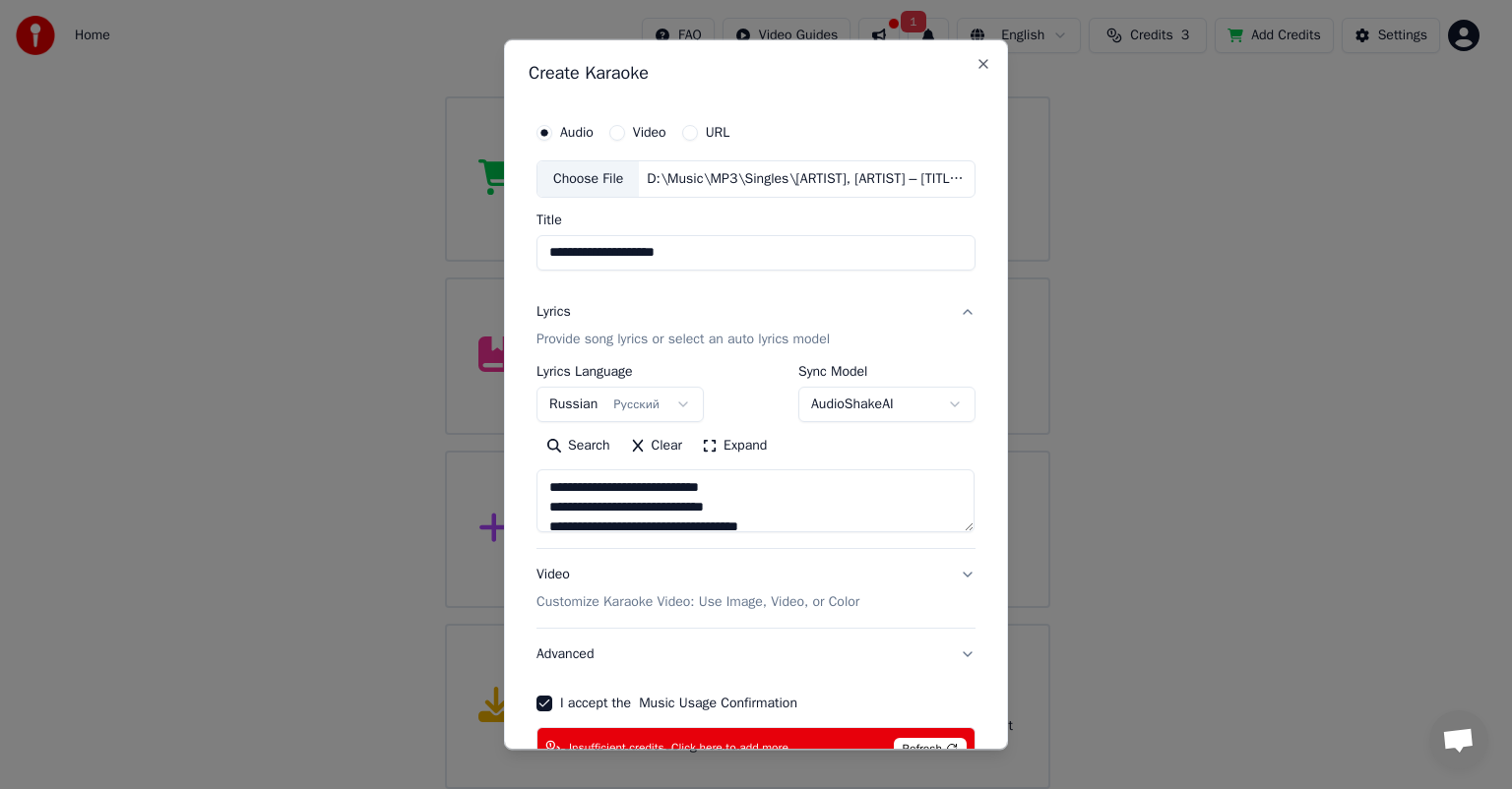 scroll, scrollTop: 126, scrollLeft: 0, axis: vertical 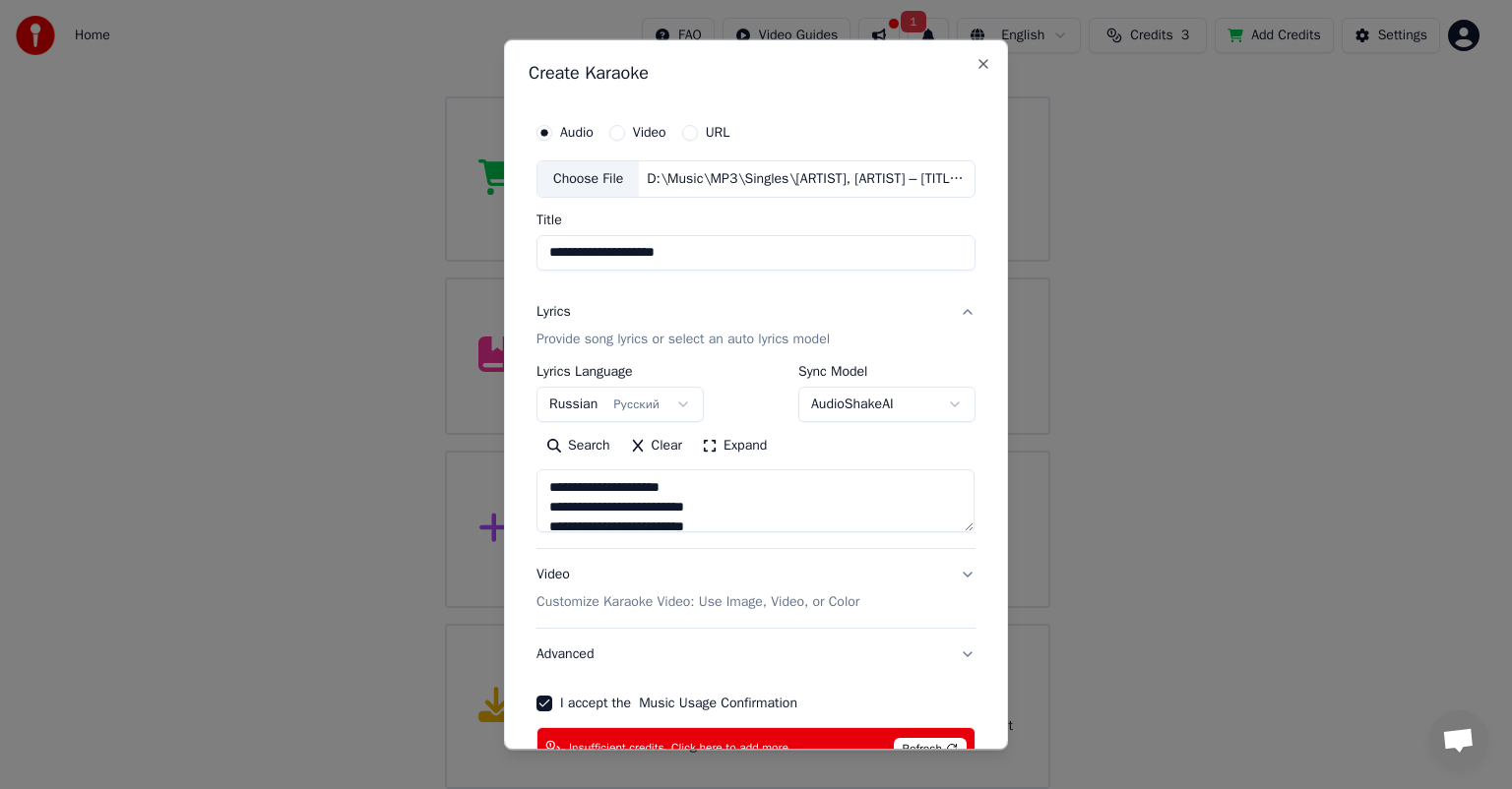 click on "Clear" at bounding box center (657, 446) 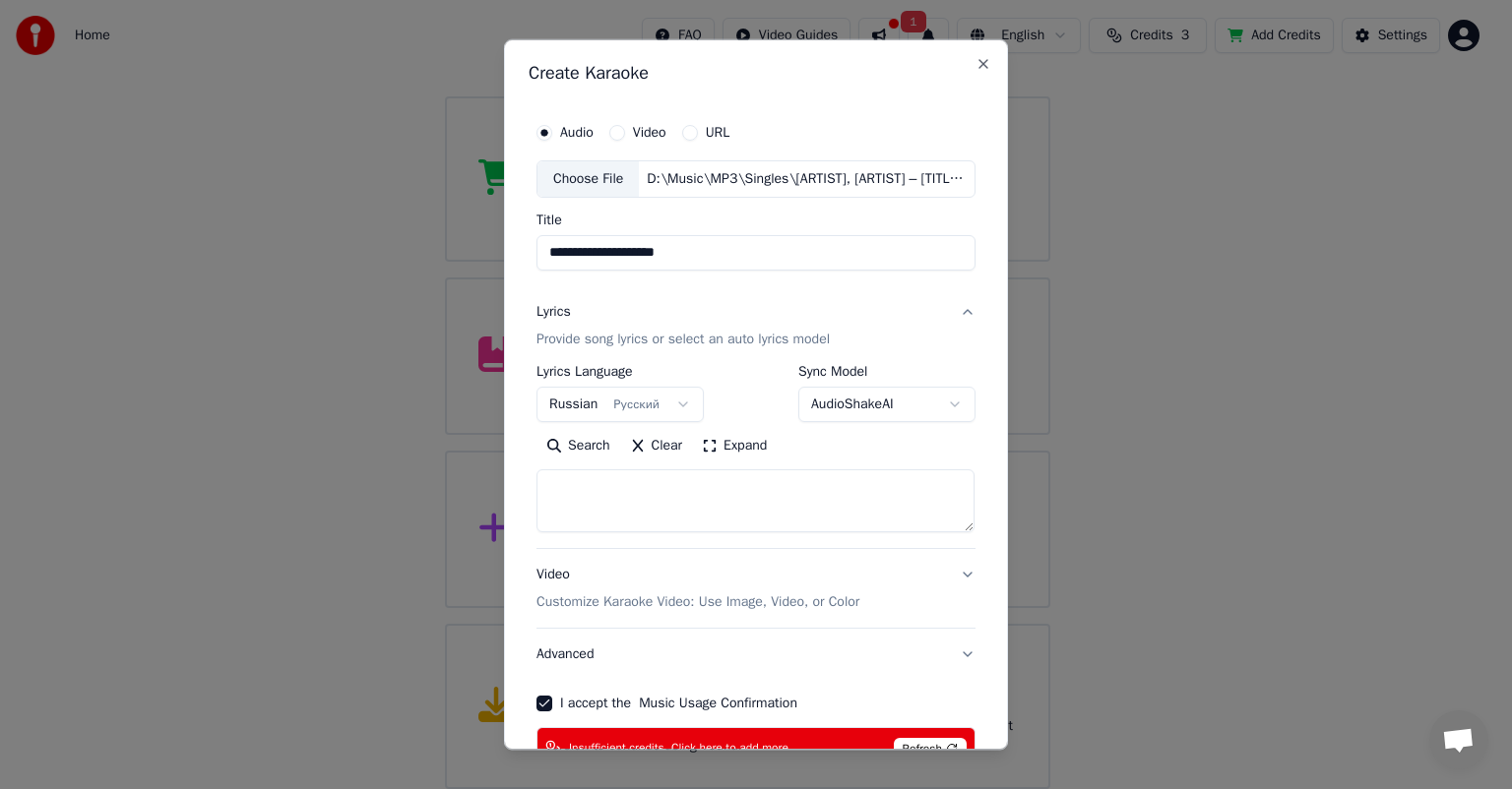scroll, scrollTop: 0, scrollLeft: 0, axis: both 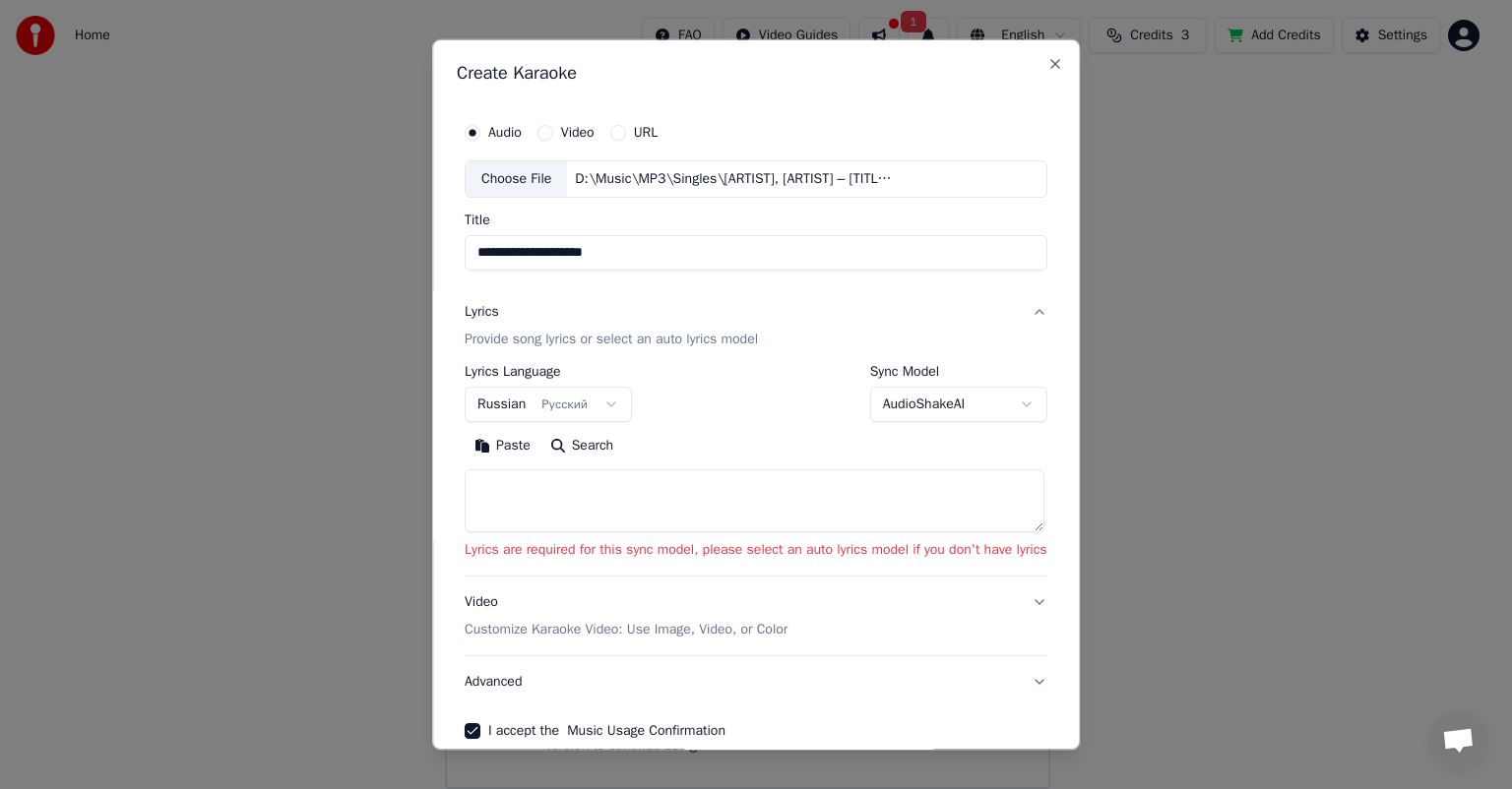 click at bounding box center [754, 501] 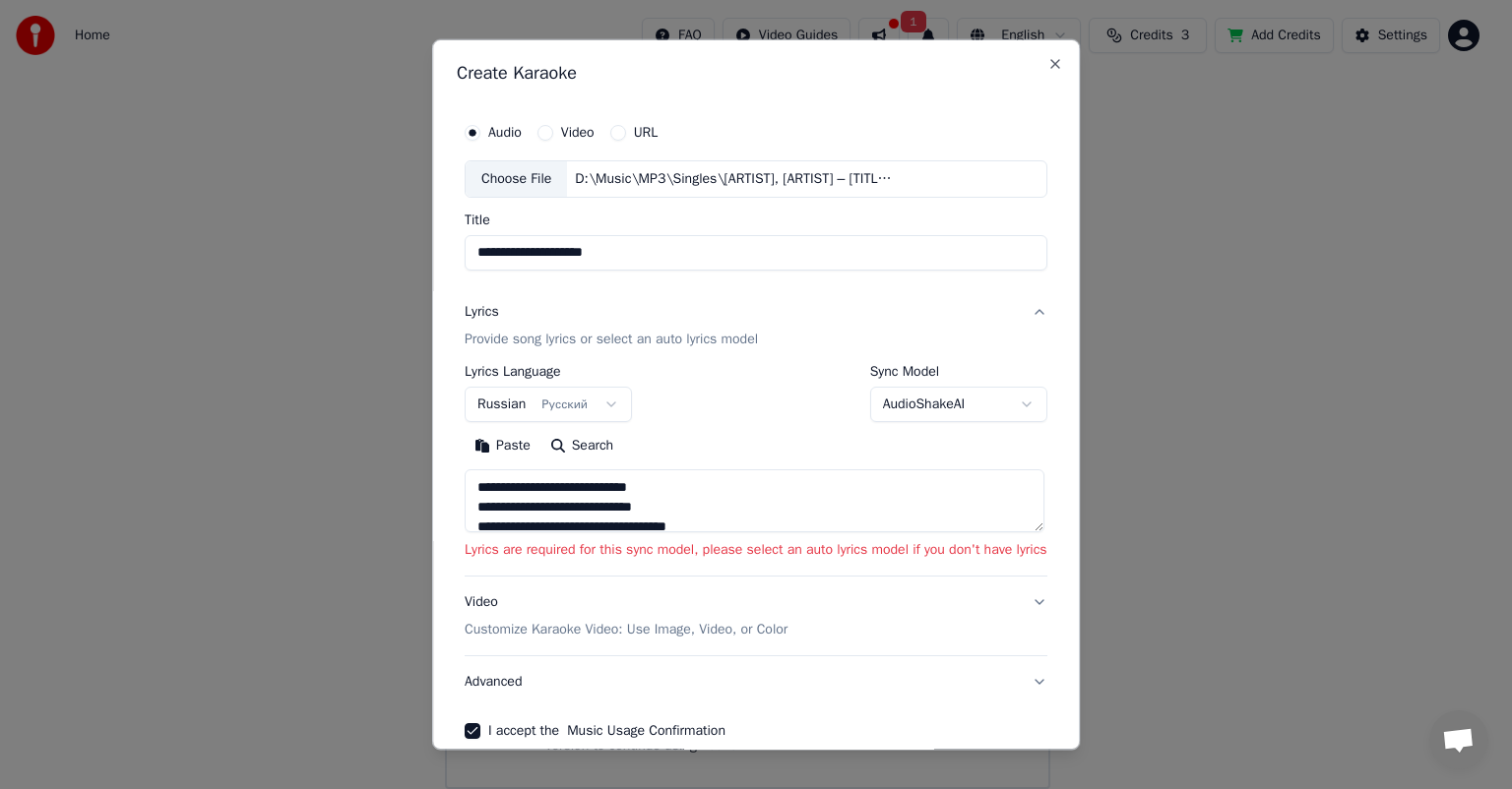 scroll, scrollTop: 712, scrollLeft: 0, axis: vertical 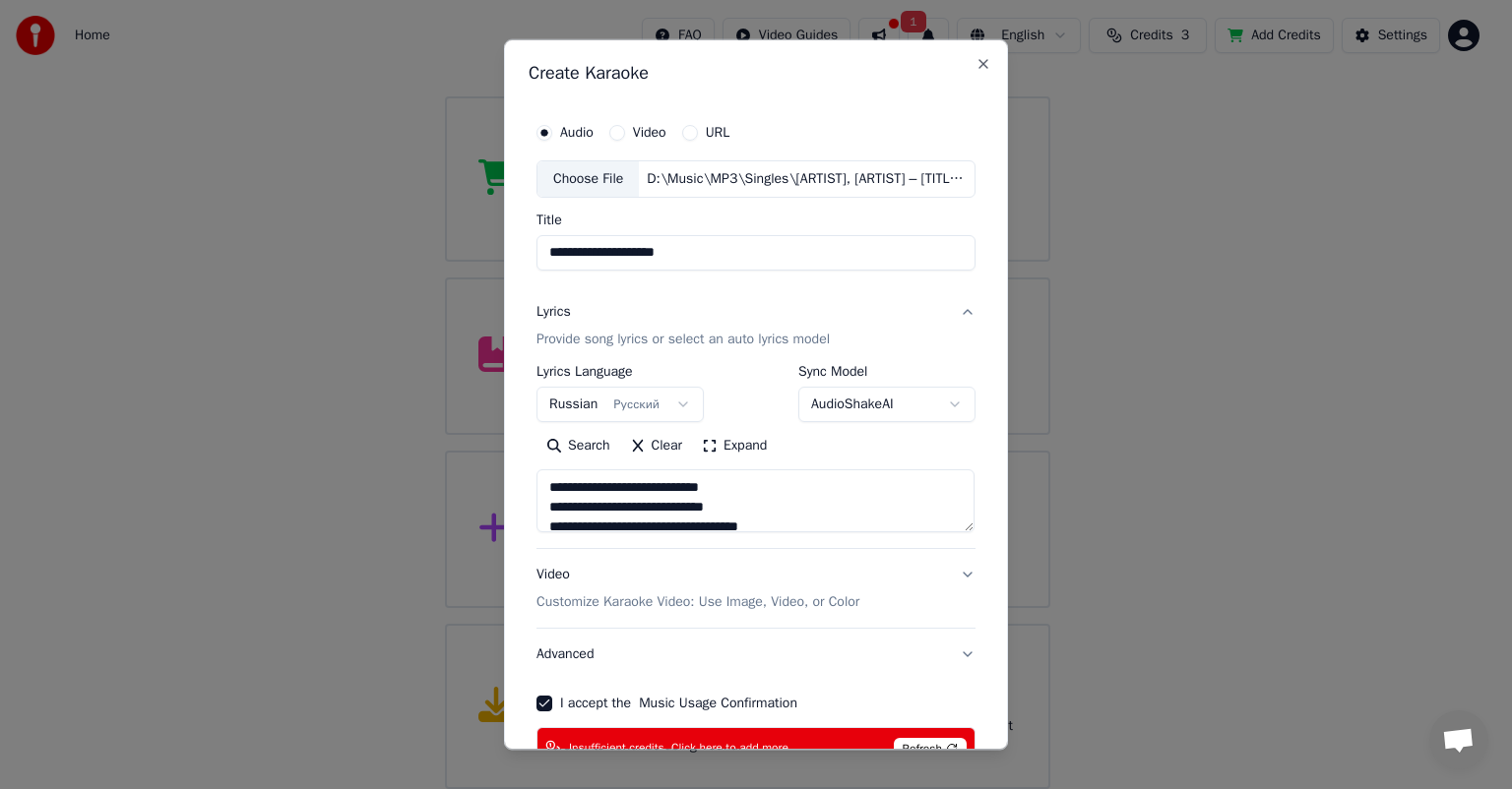 type on "**********" 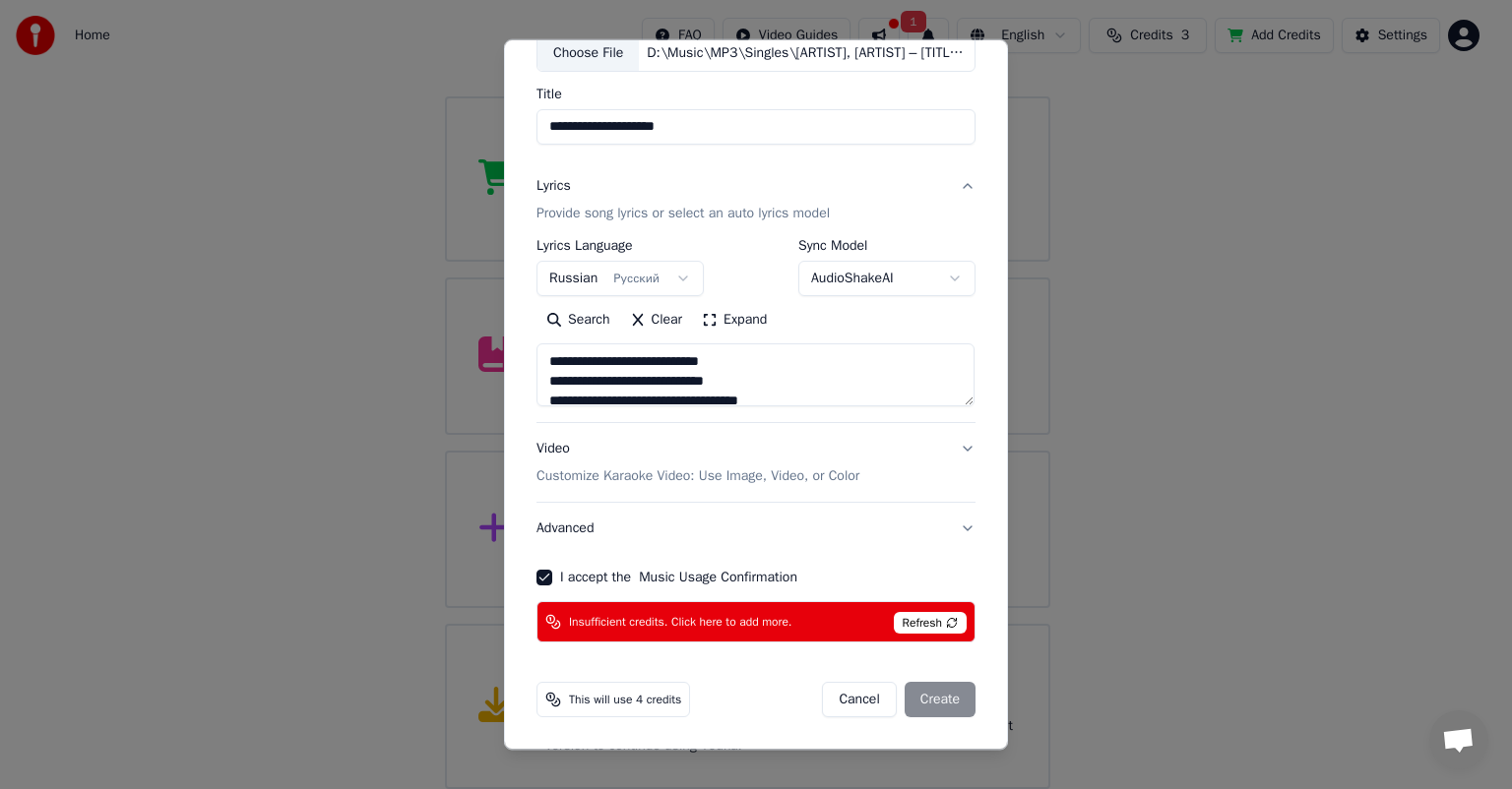 scroll, scrollTop: 0, scrollLeft: 0, axis: both 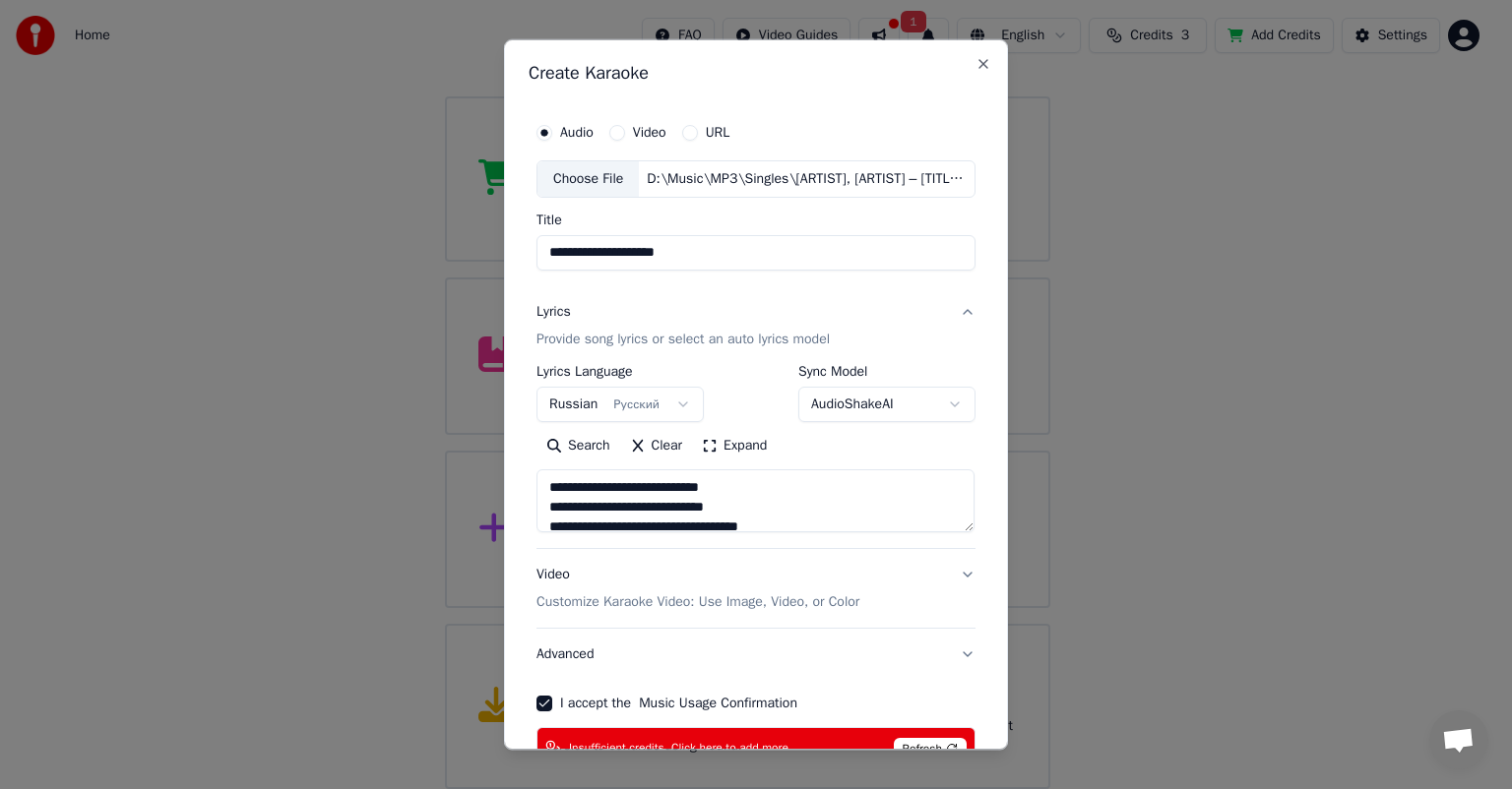 click on "Customize Karaoke Video: Use Image, Video, or Color" at bounding box center [698, 602] 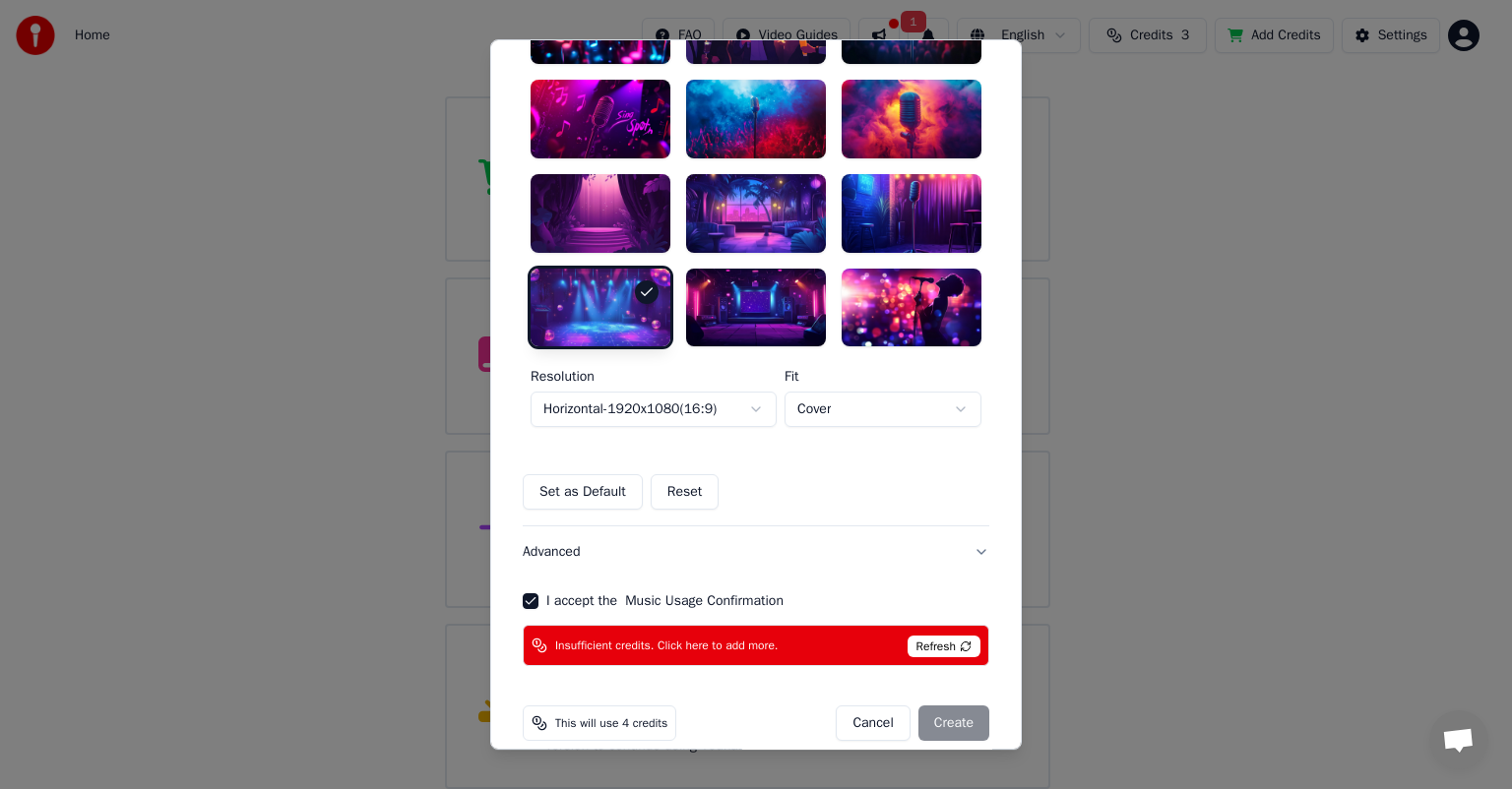 scroll, scrollTop: 531, scrollLeft: 0, axis: vertical 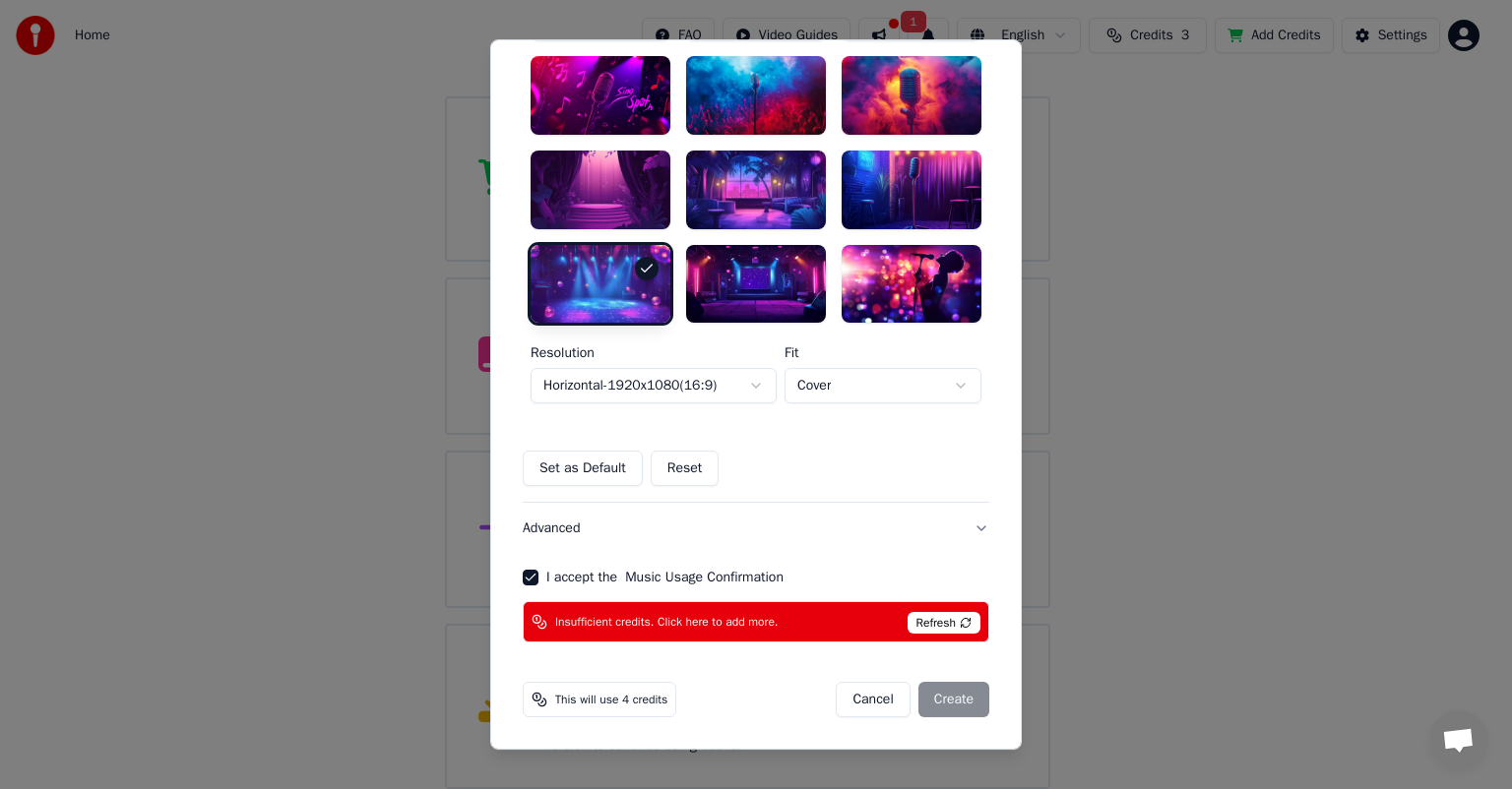 click on "I accept the   Music Usage Confirmation" at bounding box center [531, 578] 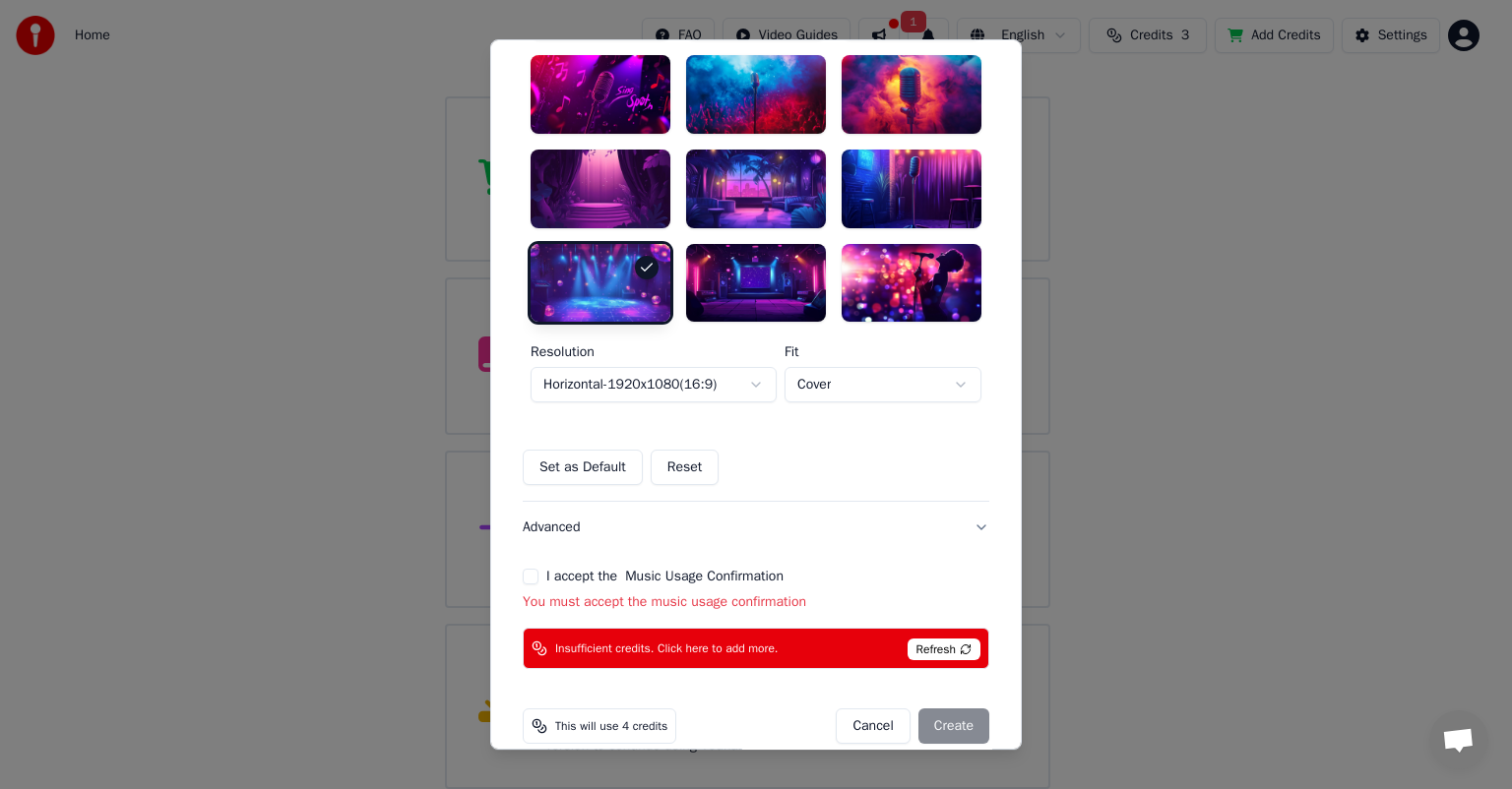 click on "I accept the   Music Usage Confirmation" at bounding box center (531, 577) 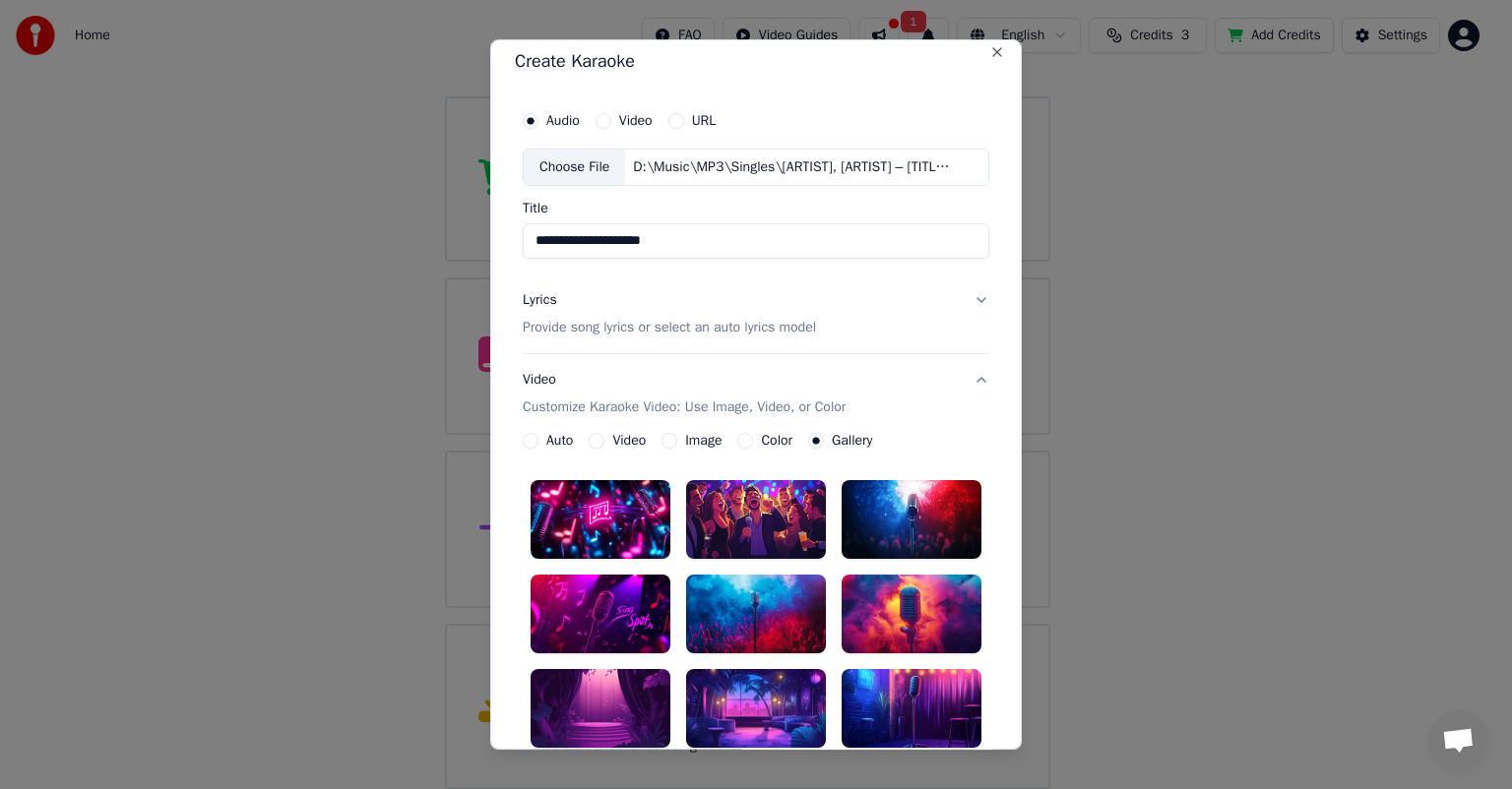 scroll, scrollTop: 0, scrollLeft: 0, axis: both 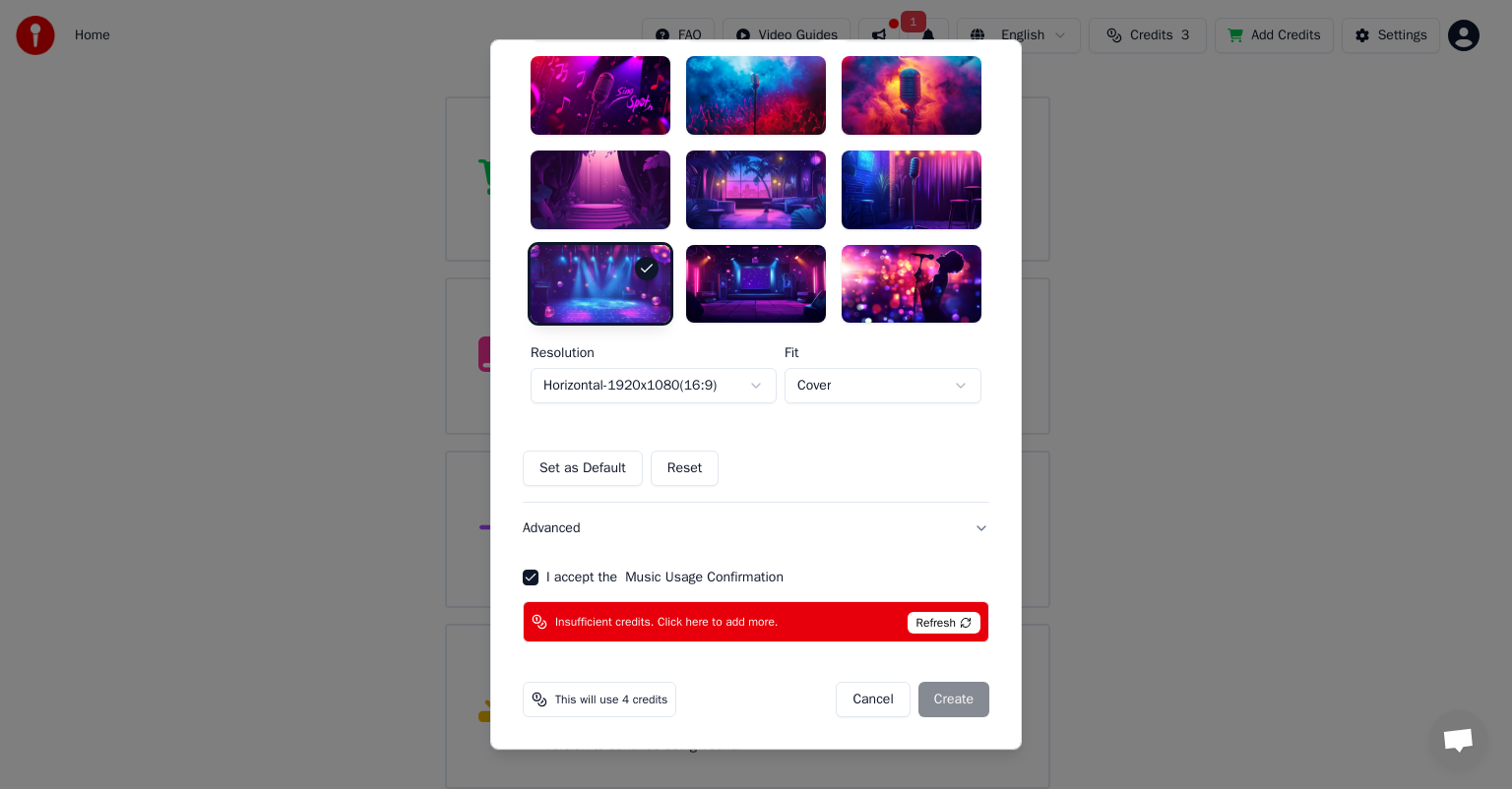 click on "Cancel Create" at bounding box center [913, 700] 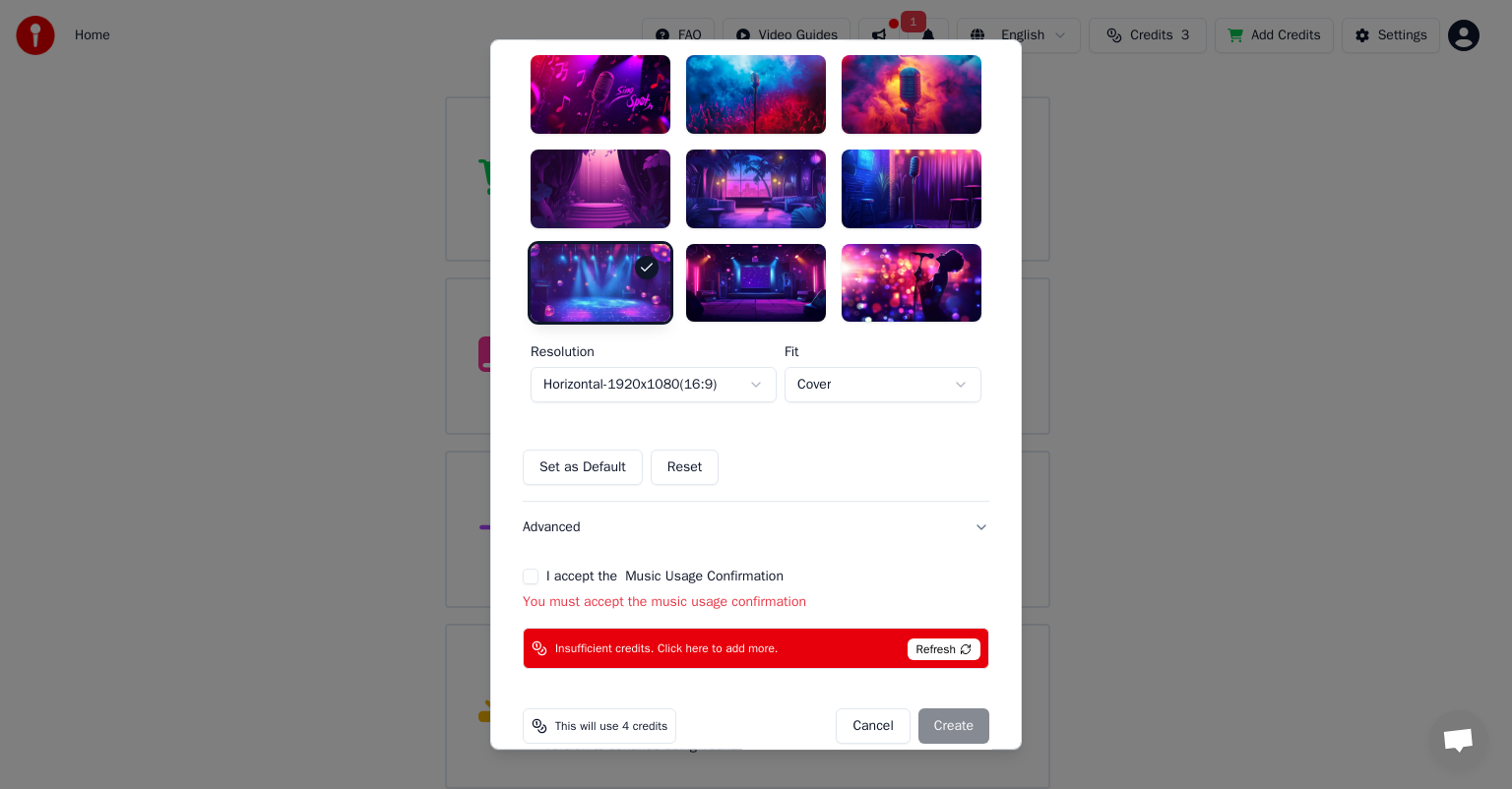 click on "I accept the   Music Usage Confirmation" at bounding box center (664, 577) 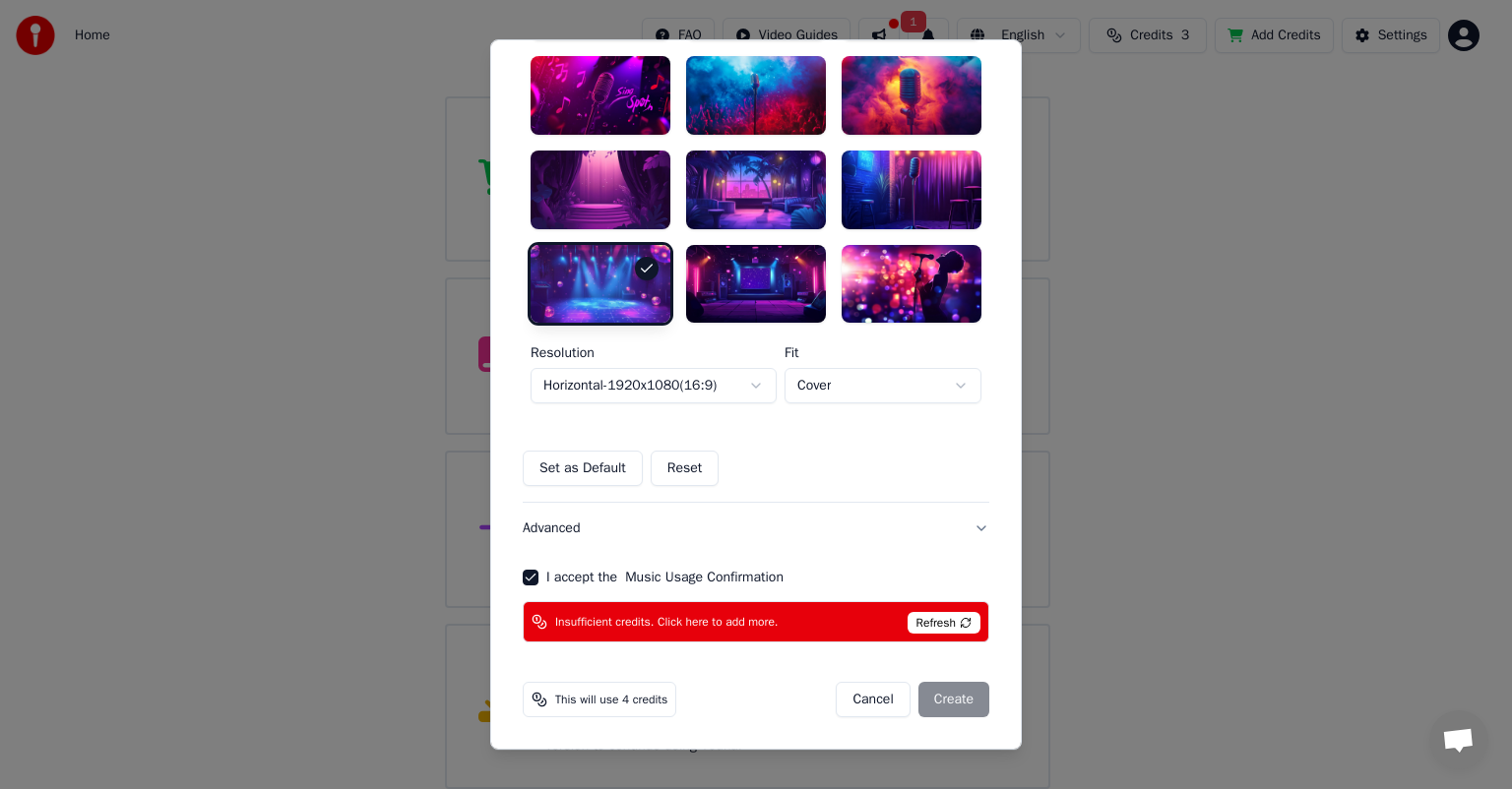 click on "Cancel Create" at bounding box center (913, 700) 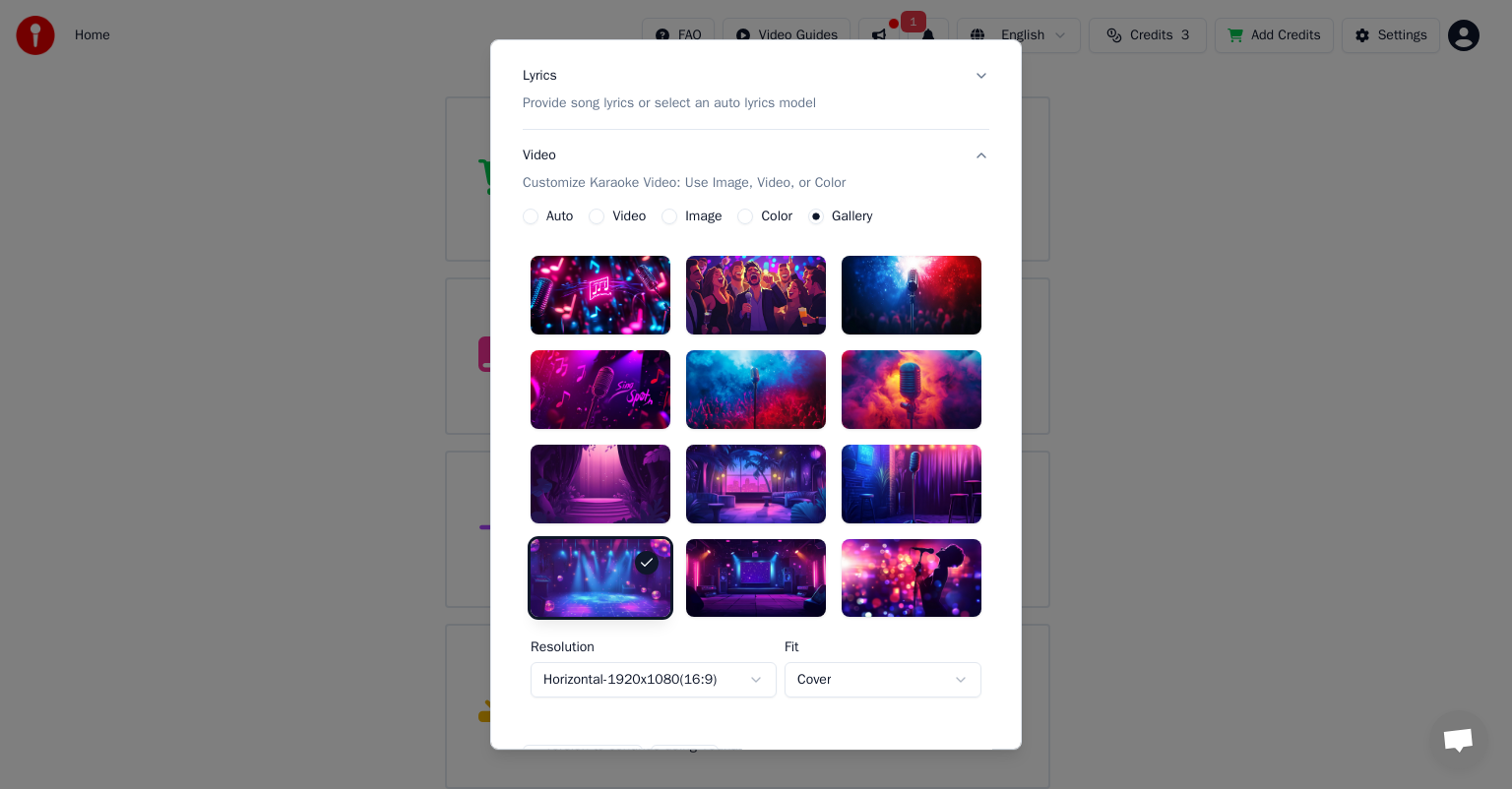 click on "Auto" at bounding box center [559, 216] 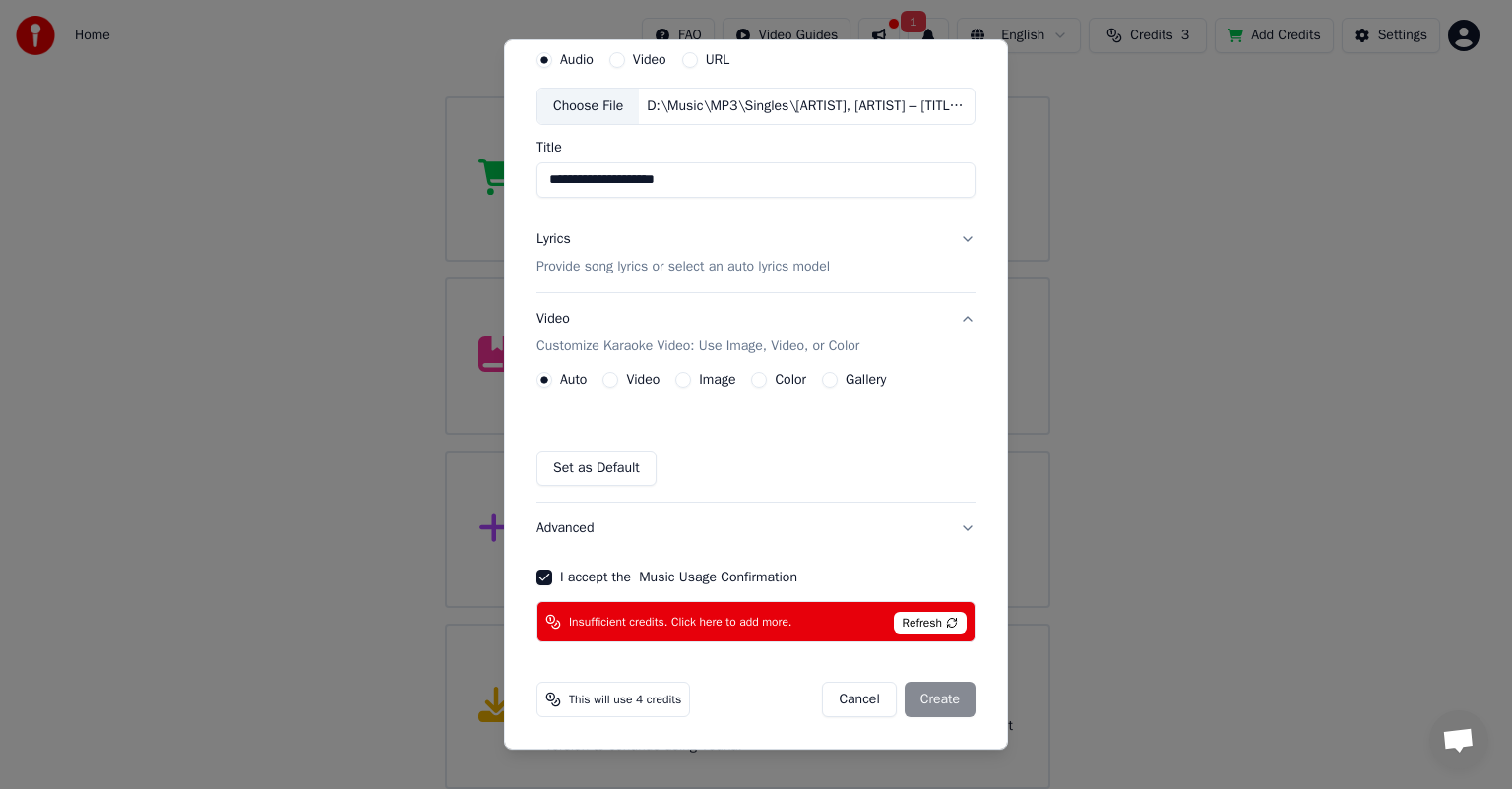 scroll, scrollTop: 73, scrollLeft: 0, axis: vertical 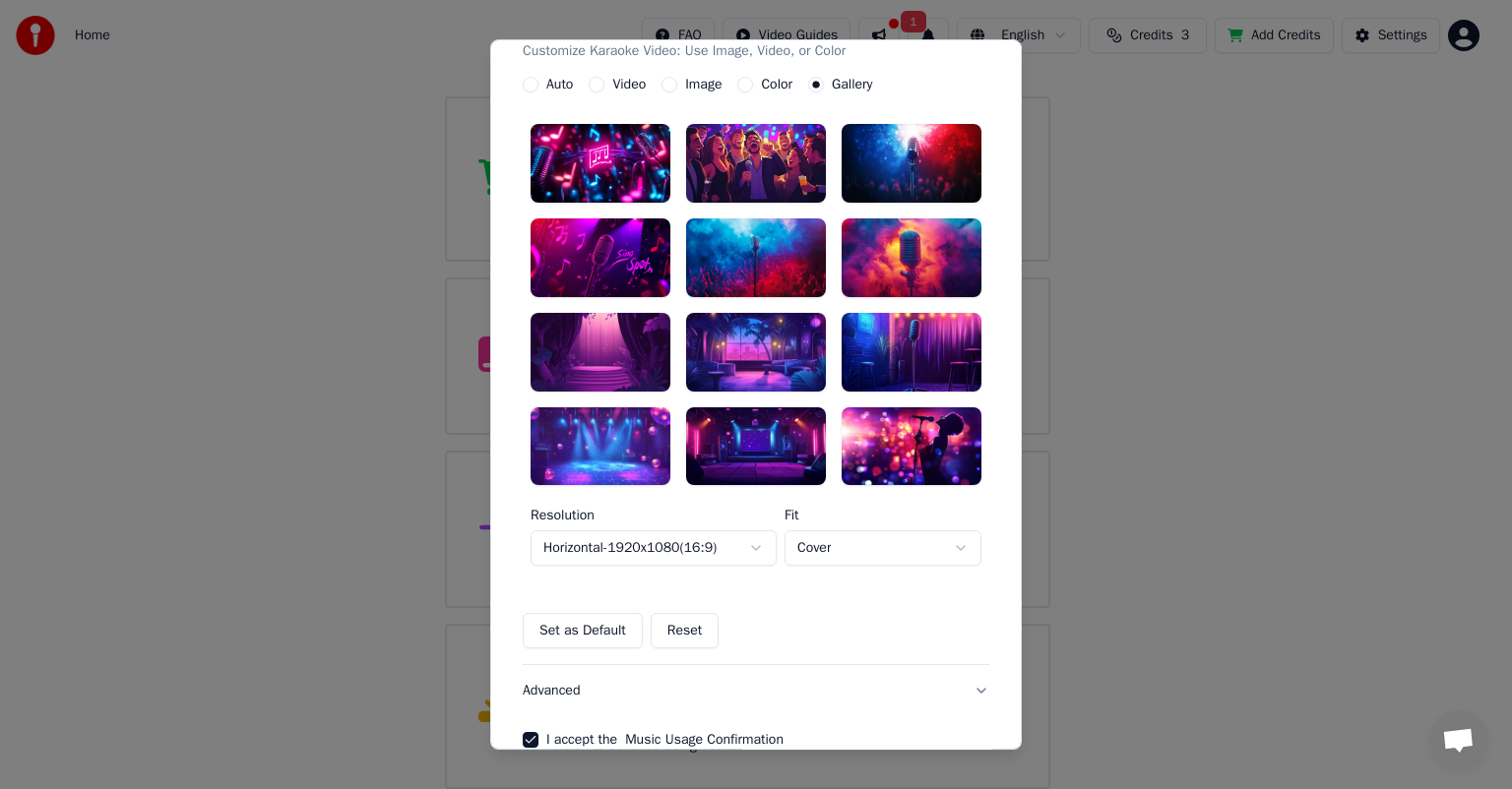 click at bounding box center (600, 447) 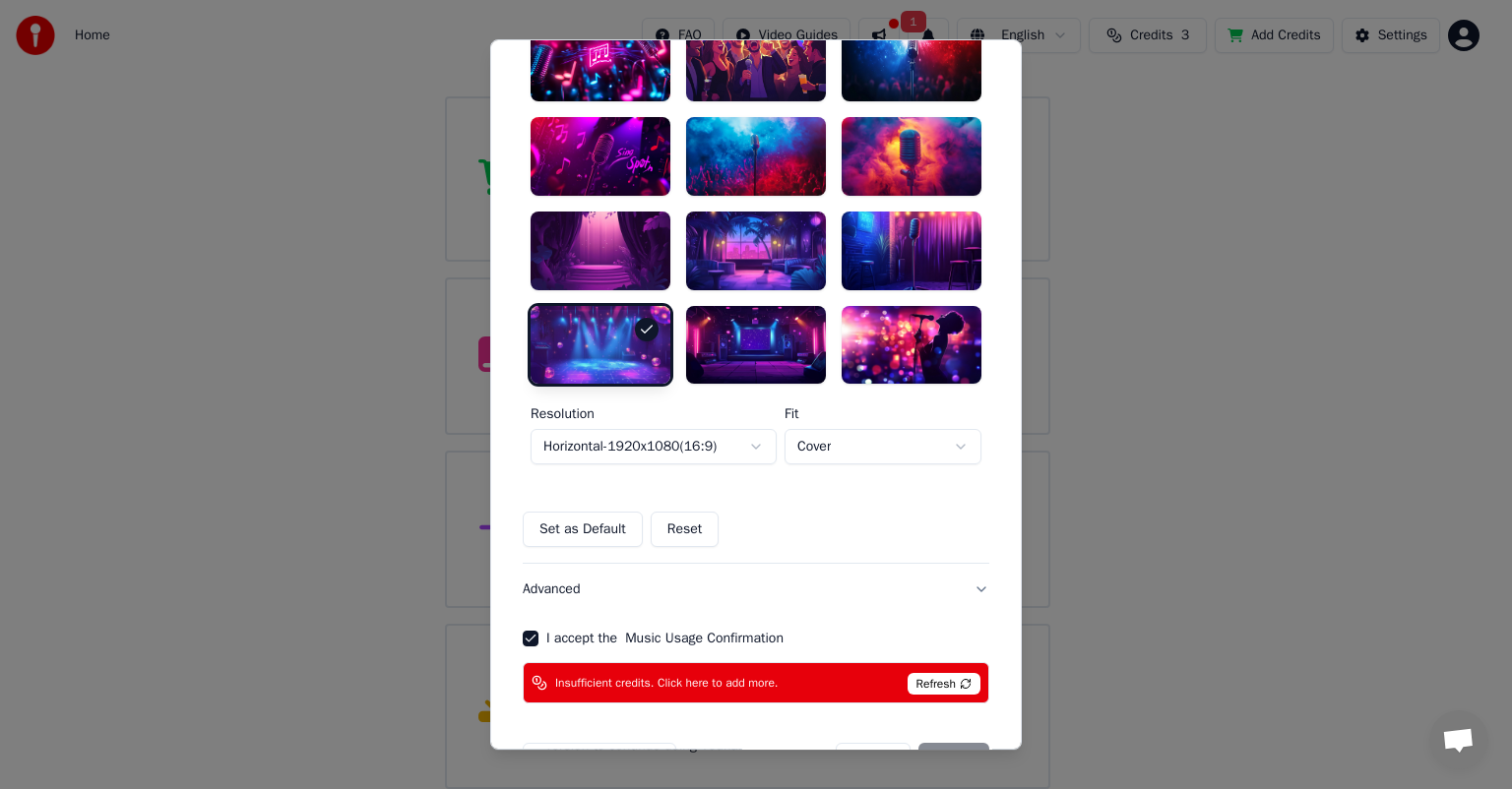 scroll, scrollTop: 531, scrollLeft: 0, axis: vertical 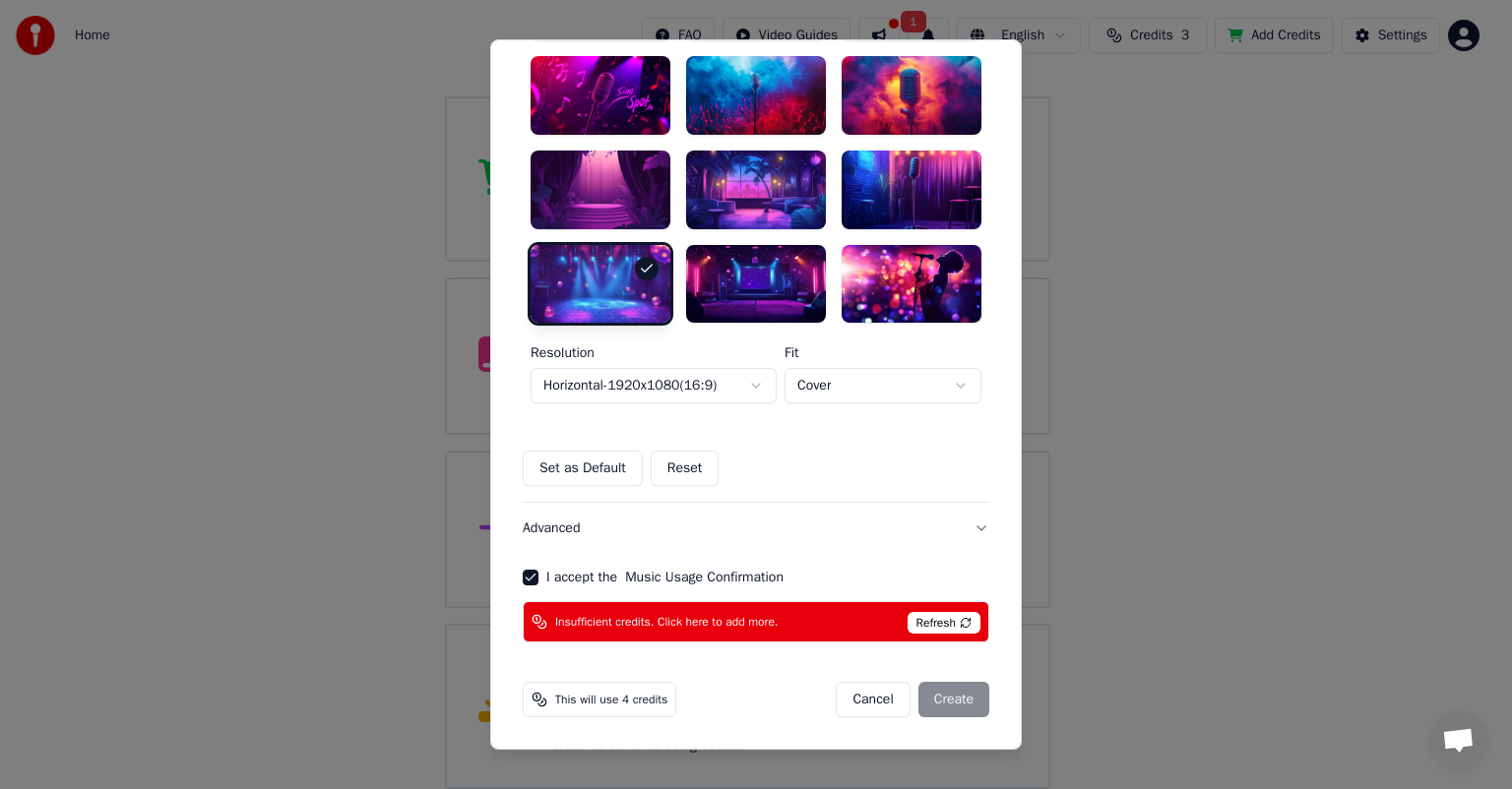 click on "Refresh" at bounding box center (944, 624) 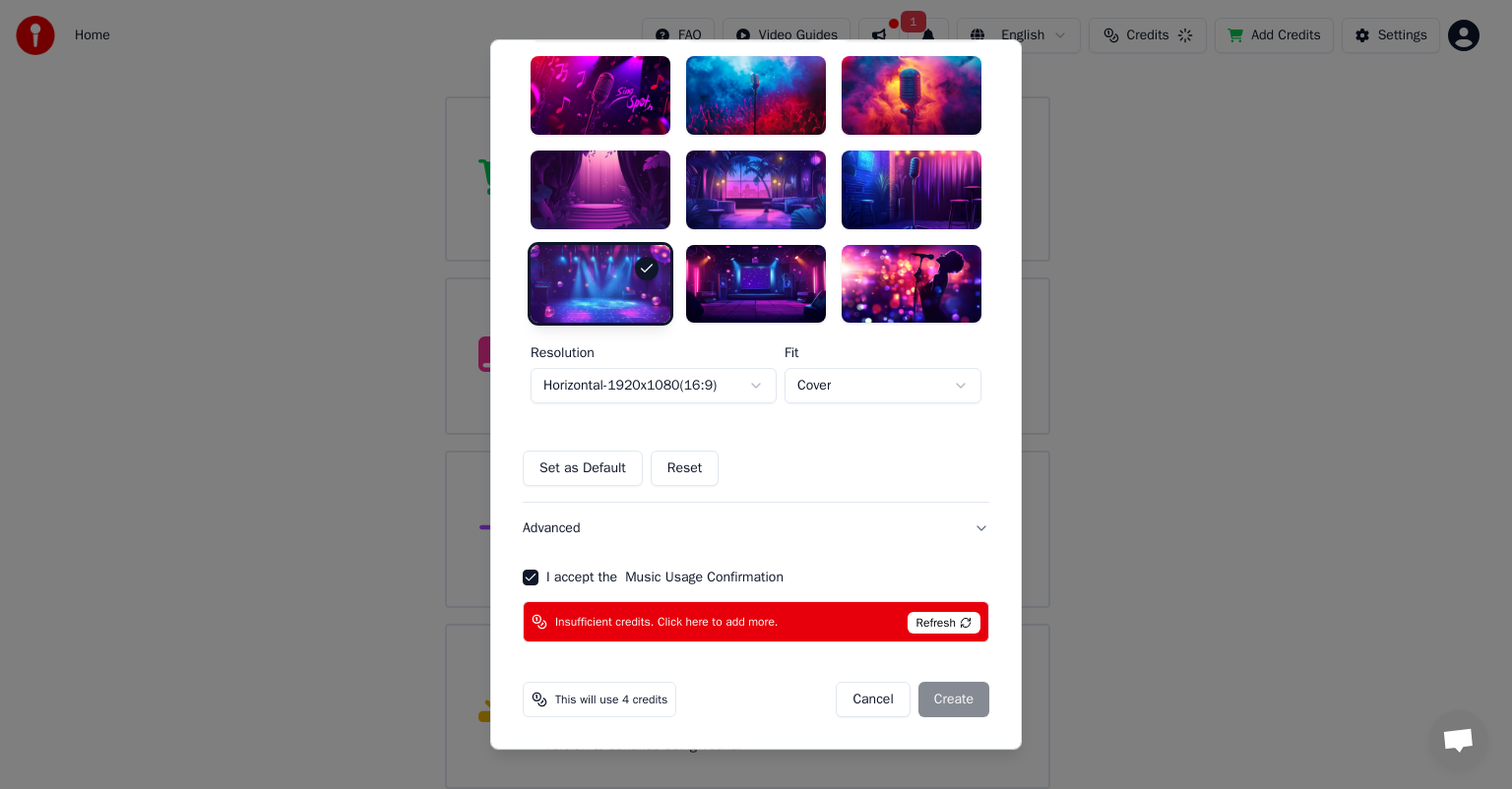 click on "Insufficient credits. Click here to add more." at bounding box center (666, 623) 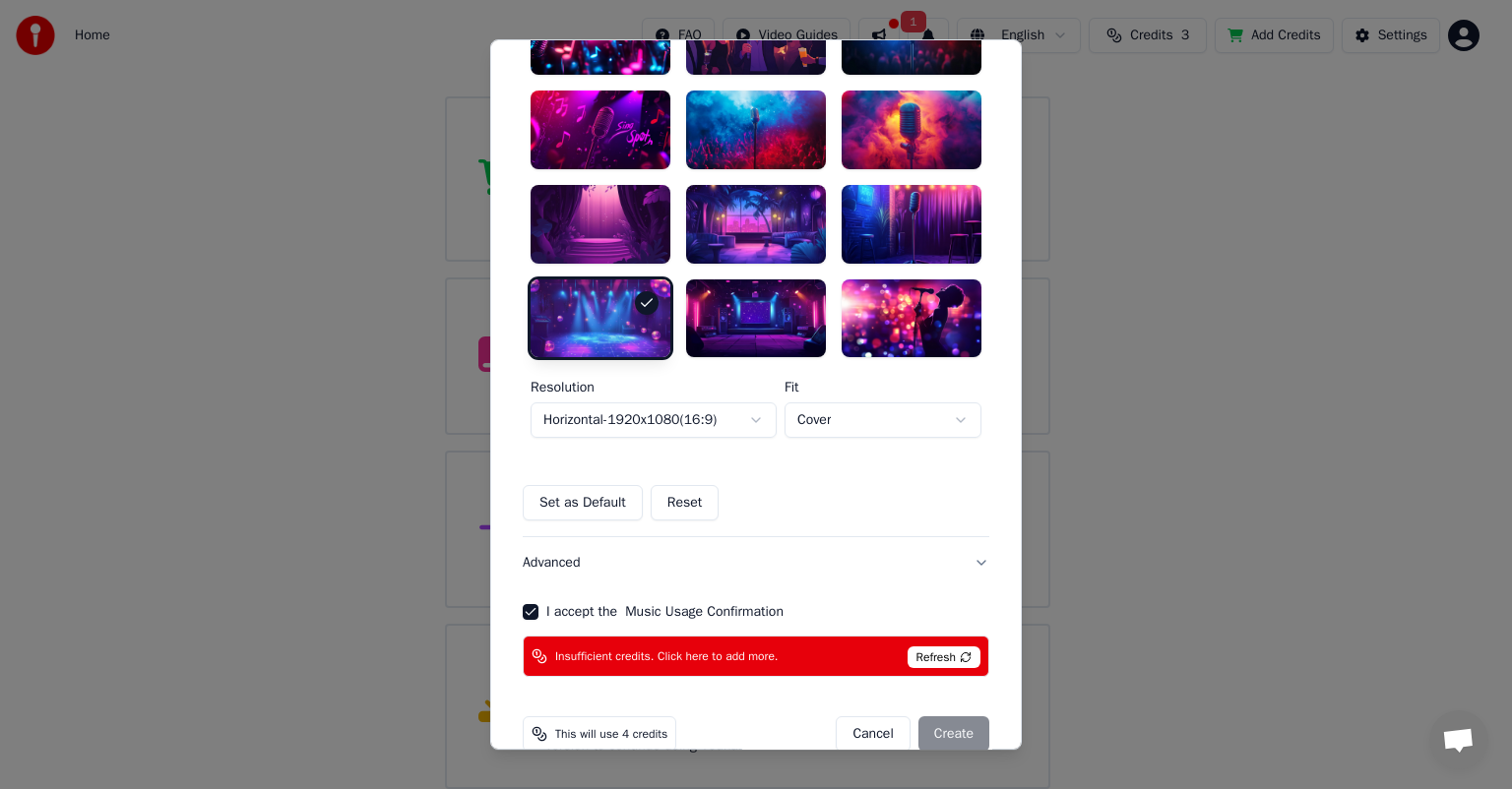 scroll, scrollTop: 531, scrollLeft: 0, axis: vertical 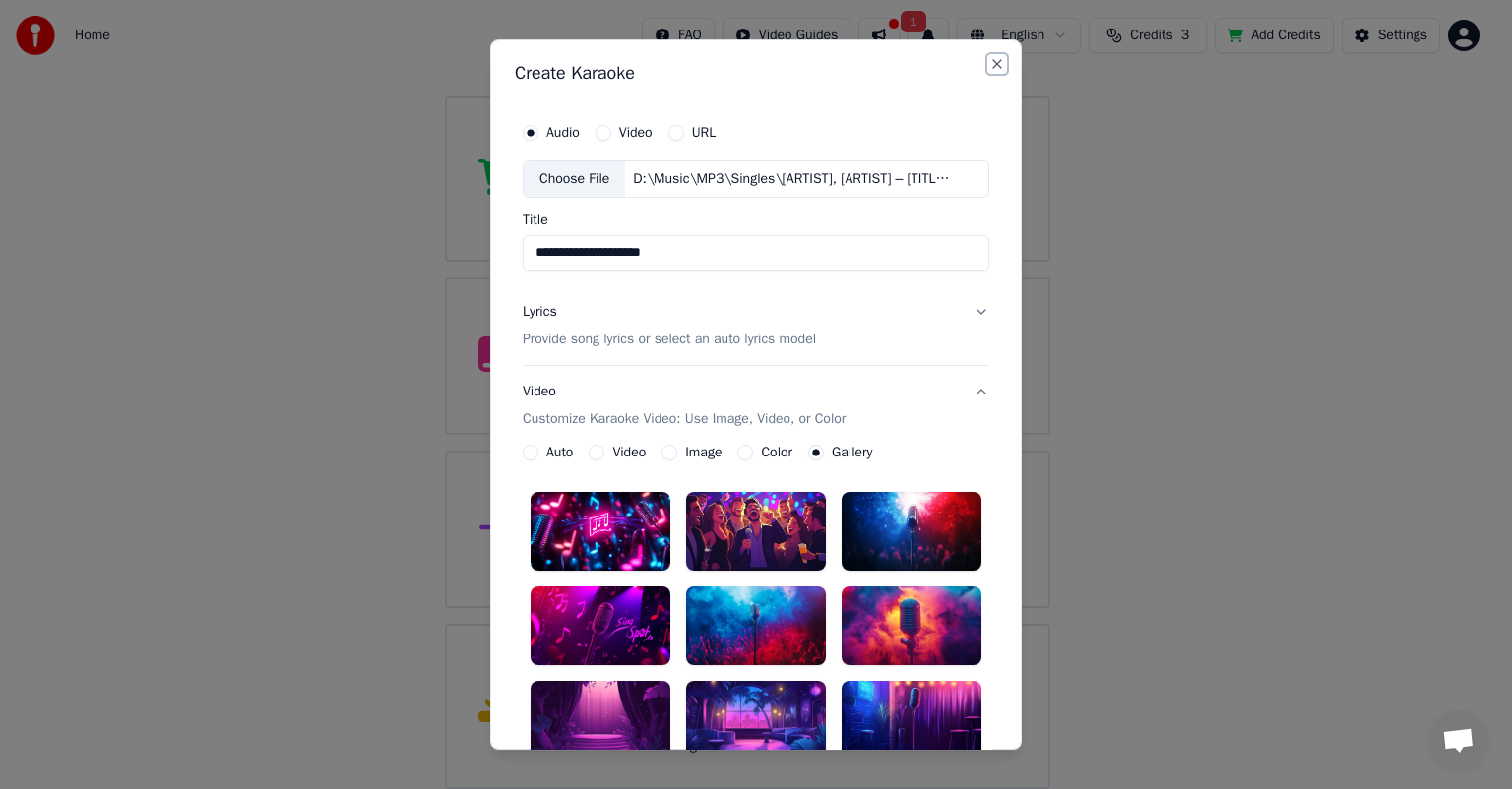 click on "Close" at bounding box center (997, 64) 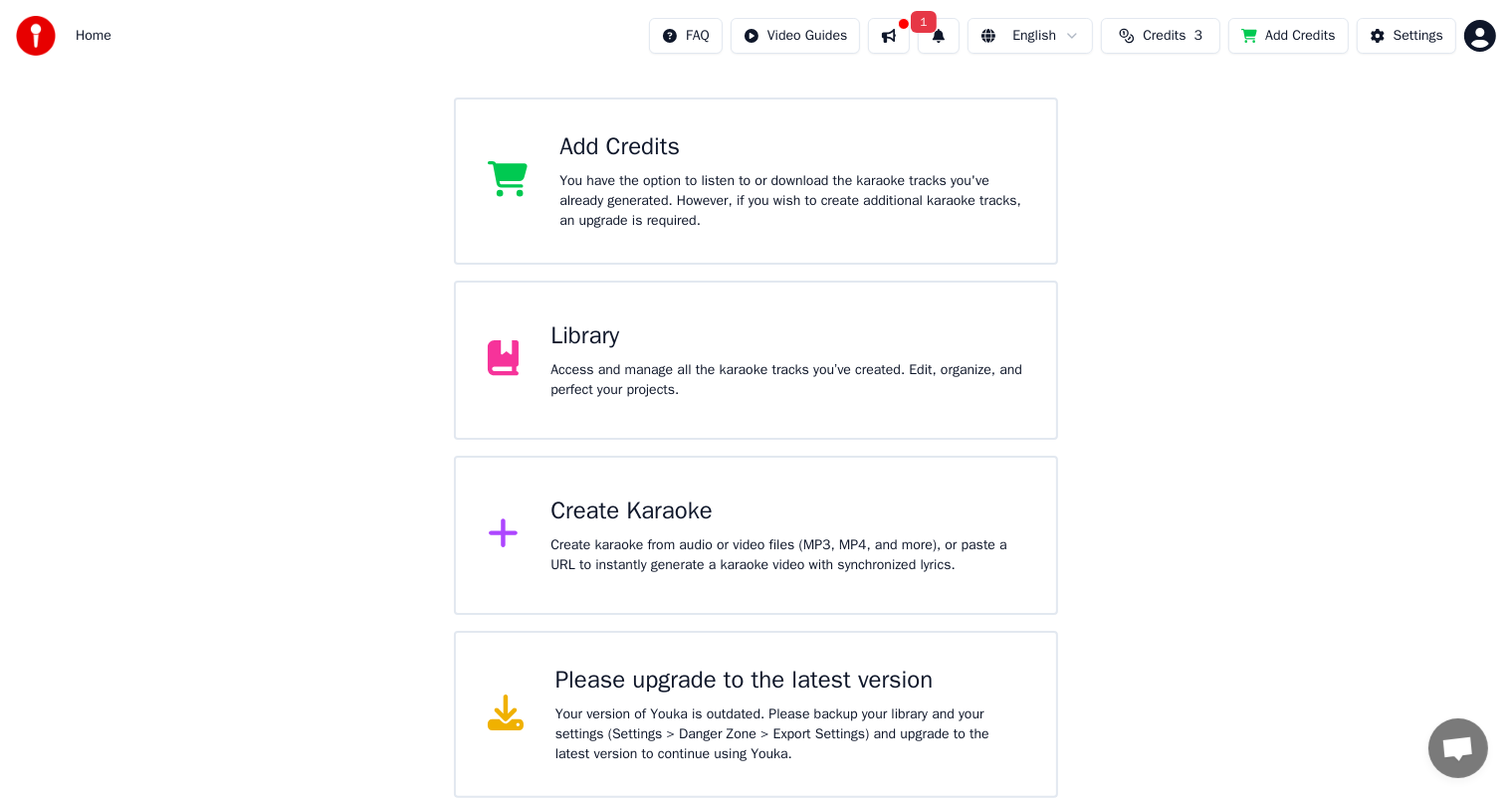 click on "You have the option to listen to or download the karaoke tracks you've already generated. However, if you wish to create additional karaoke tracks, an upgrade is required." at bounding box center (791, 201) 